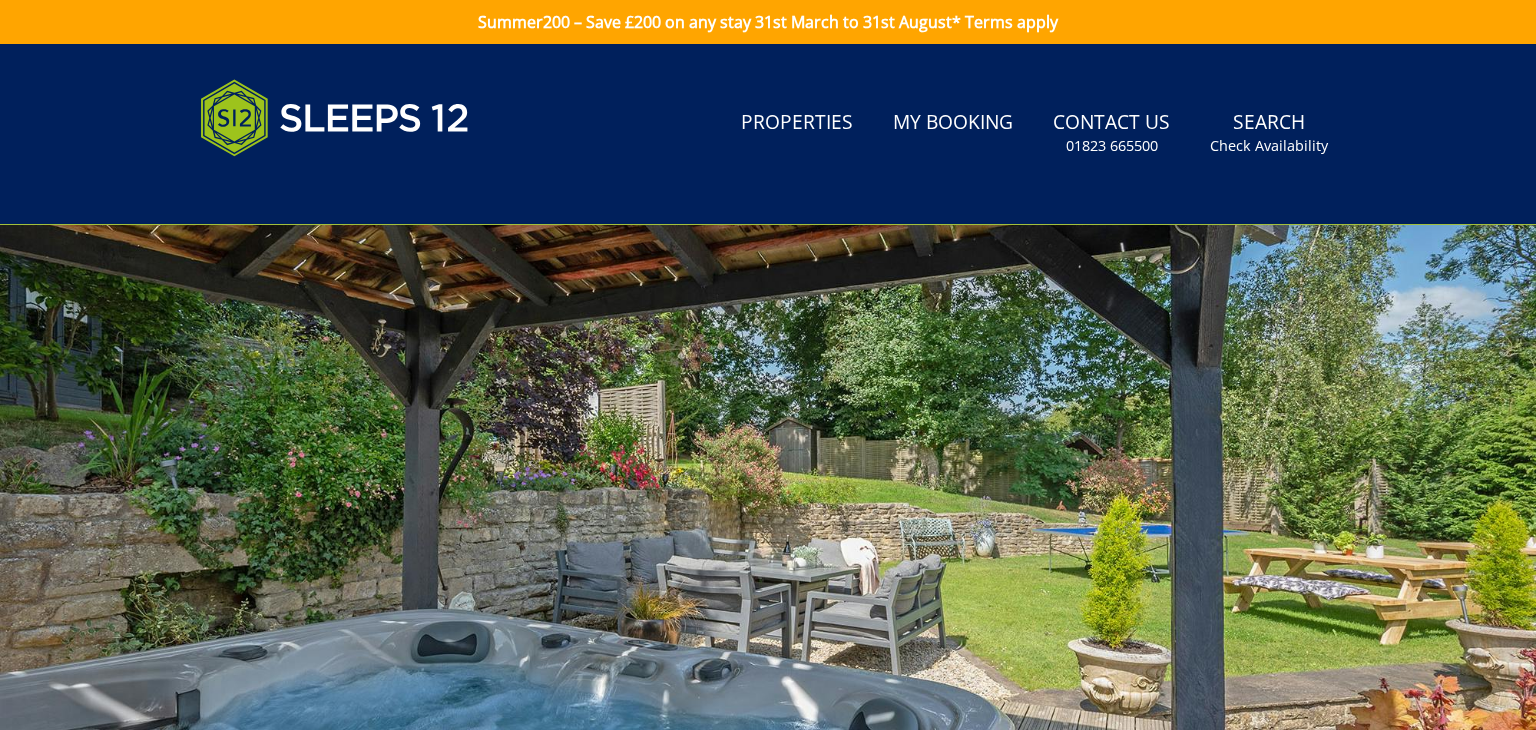 scroll, scrollTop: 0, scrollLeft: 0, axis: both 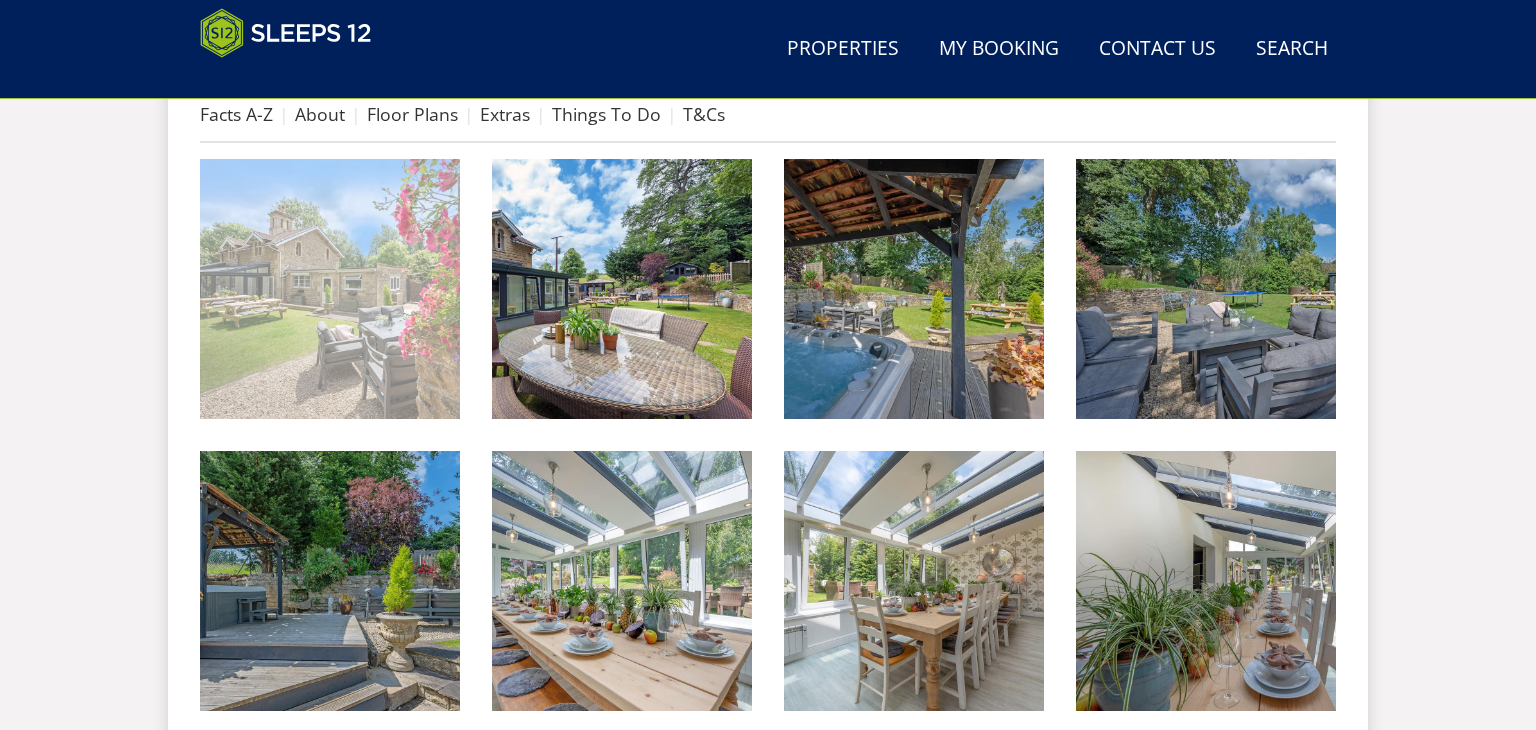 click at bounding box center [330, 289] 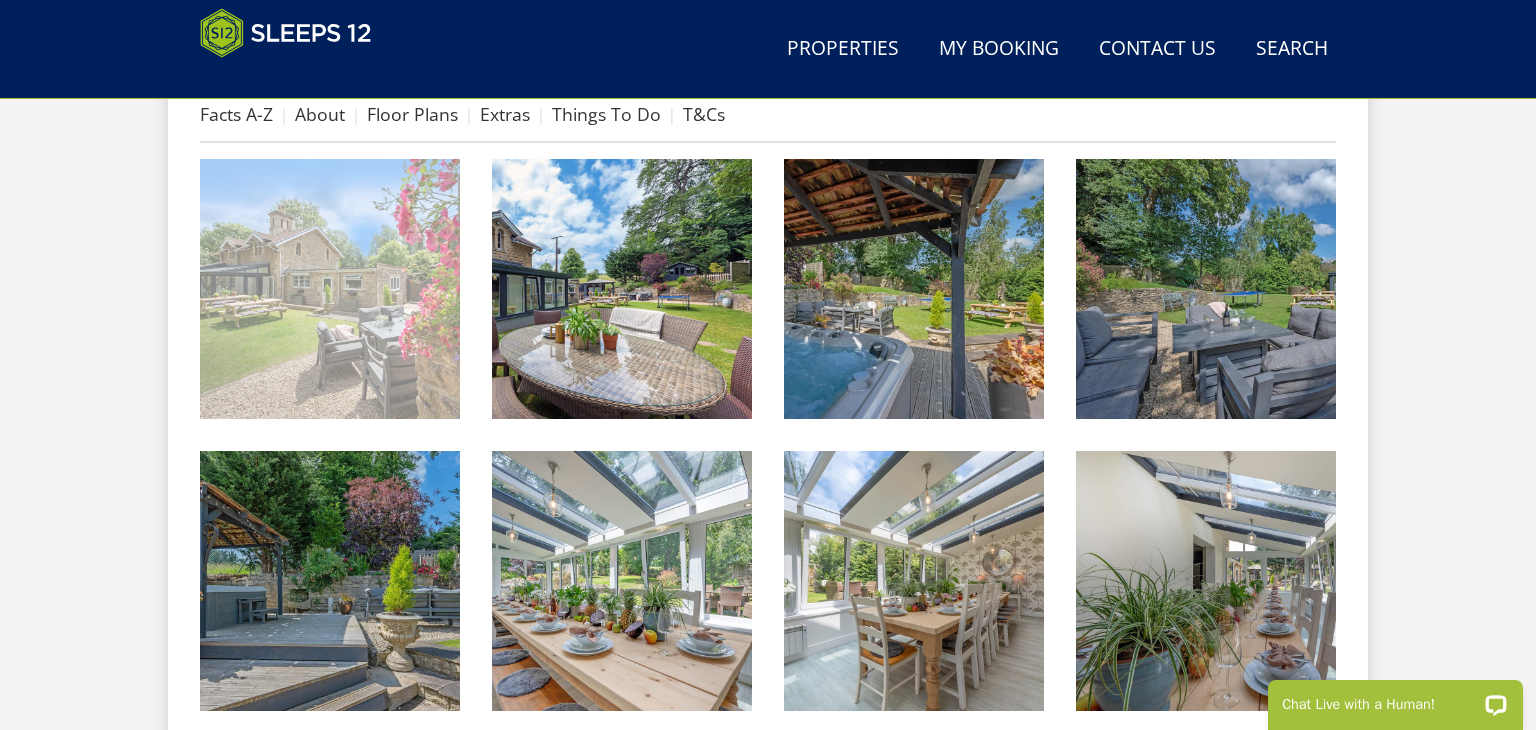 scroll, scrollTop: 0, scrollLeft: 0, axis: both 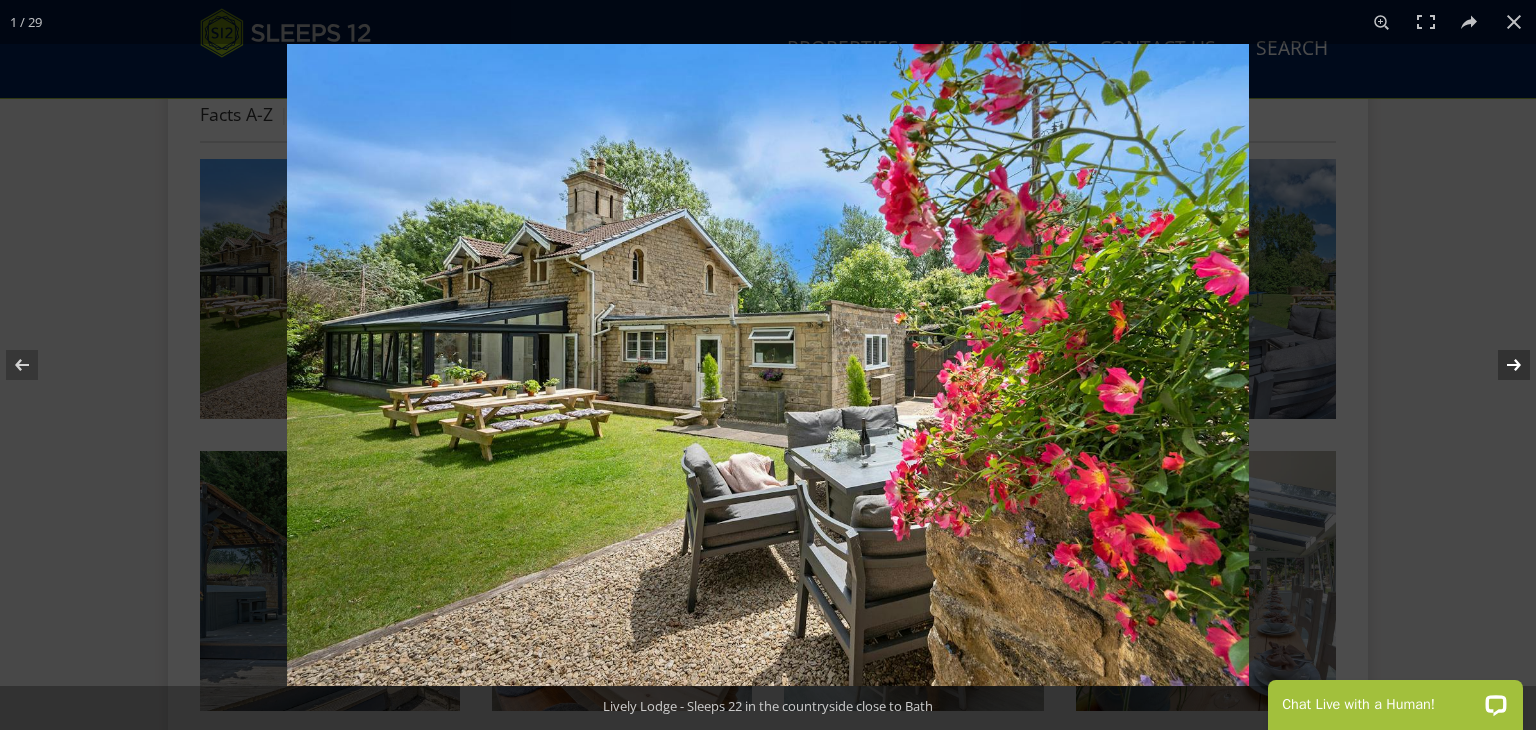 click at bounding box center [1501, 365] 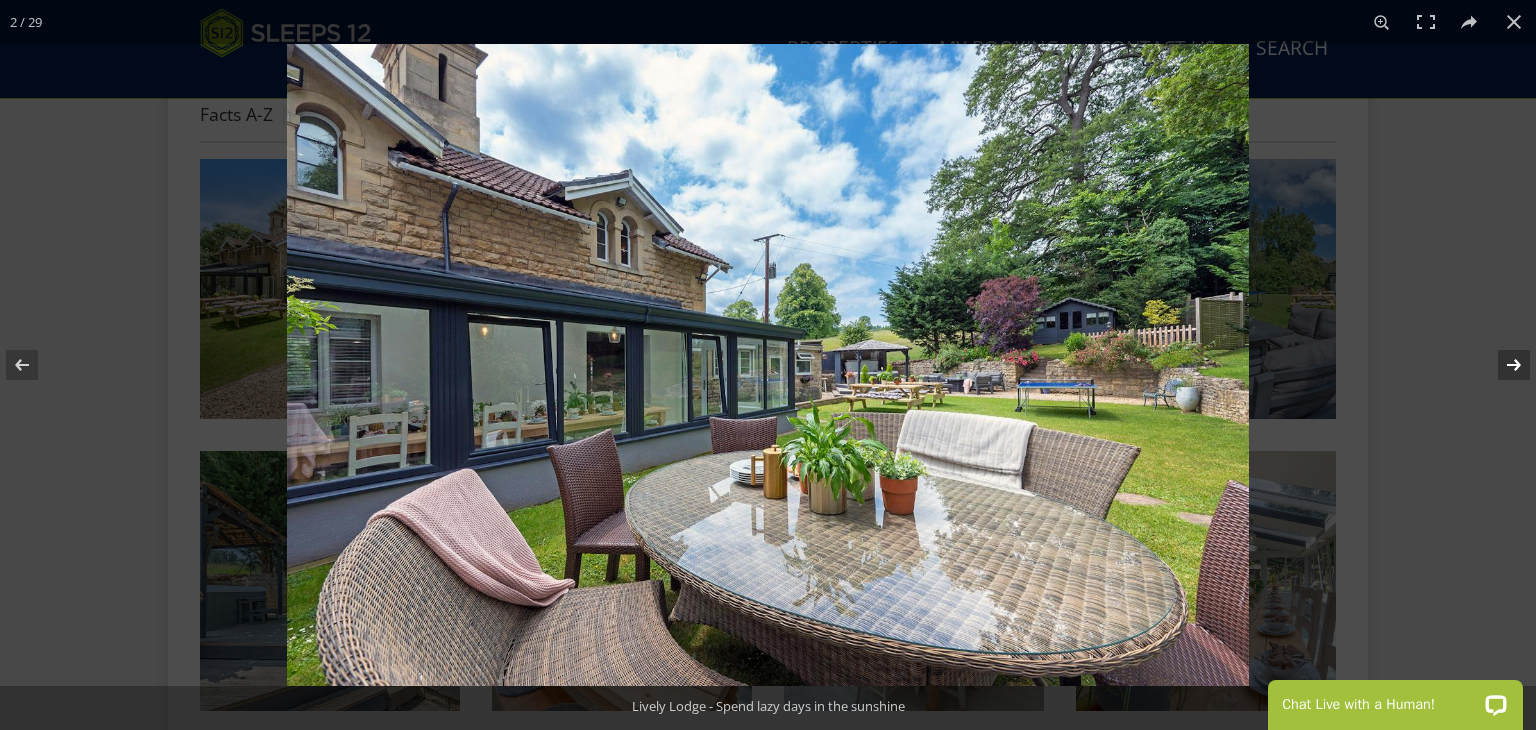 click at bounding box center (1501, 365) 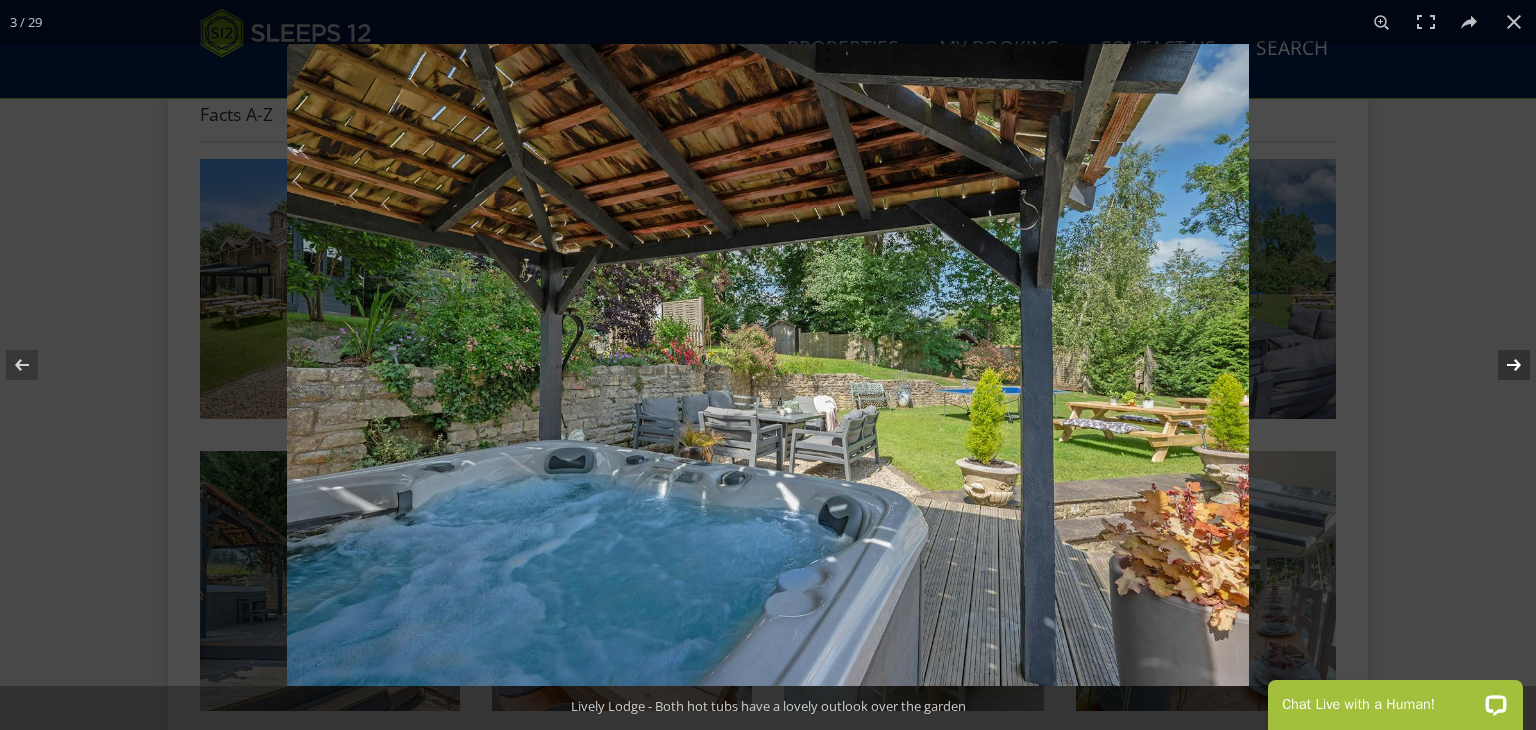 click at bounding box center [1501, 365] 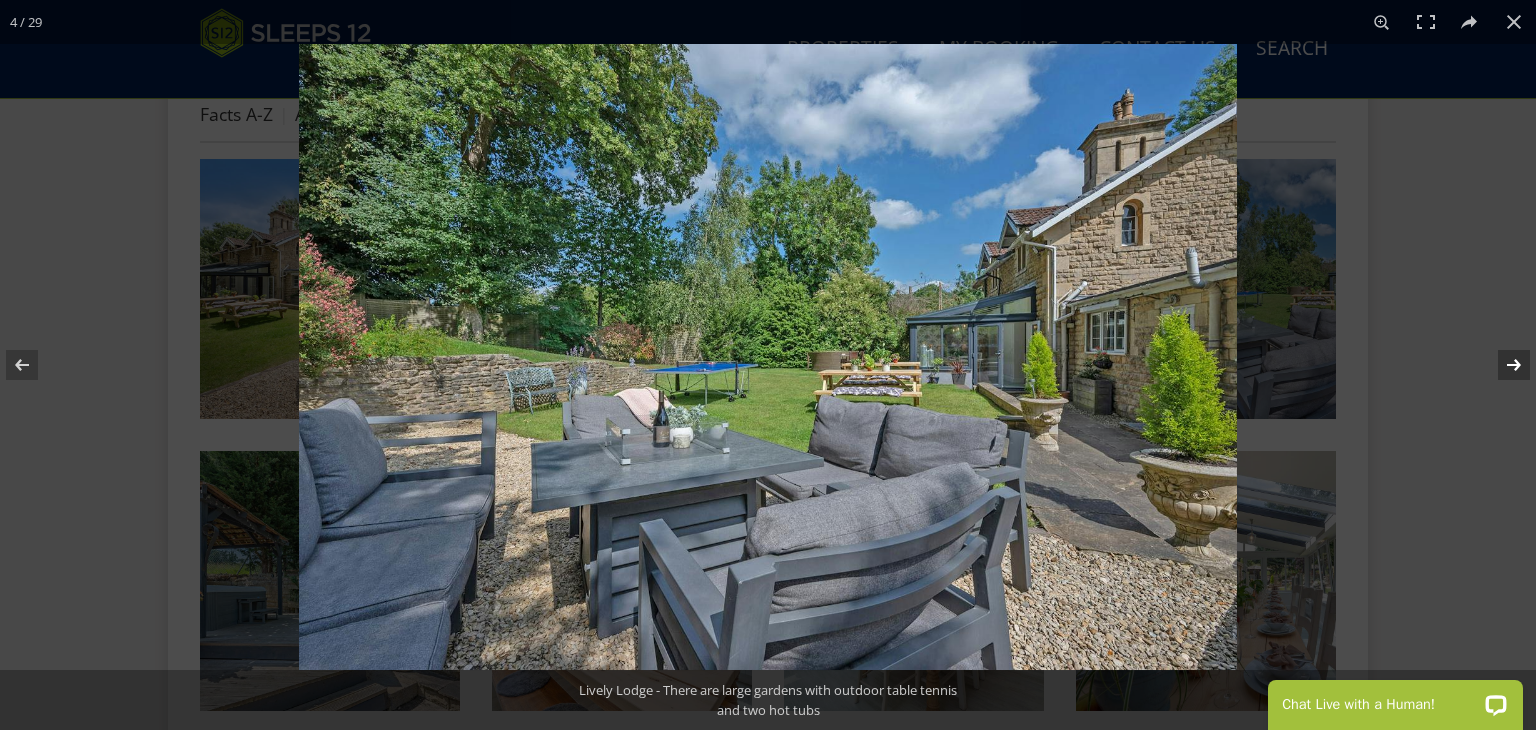 click at bounding box center (1501, 365) 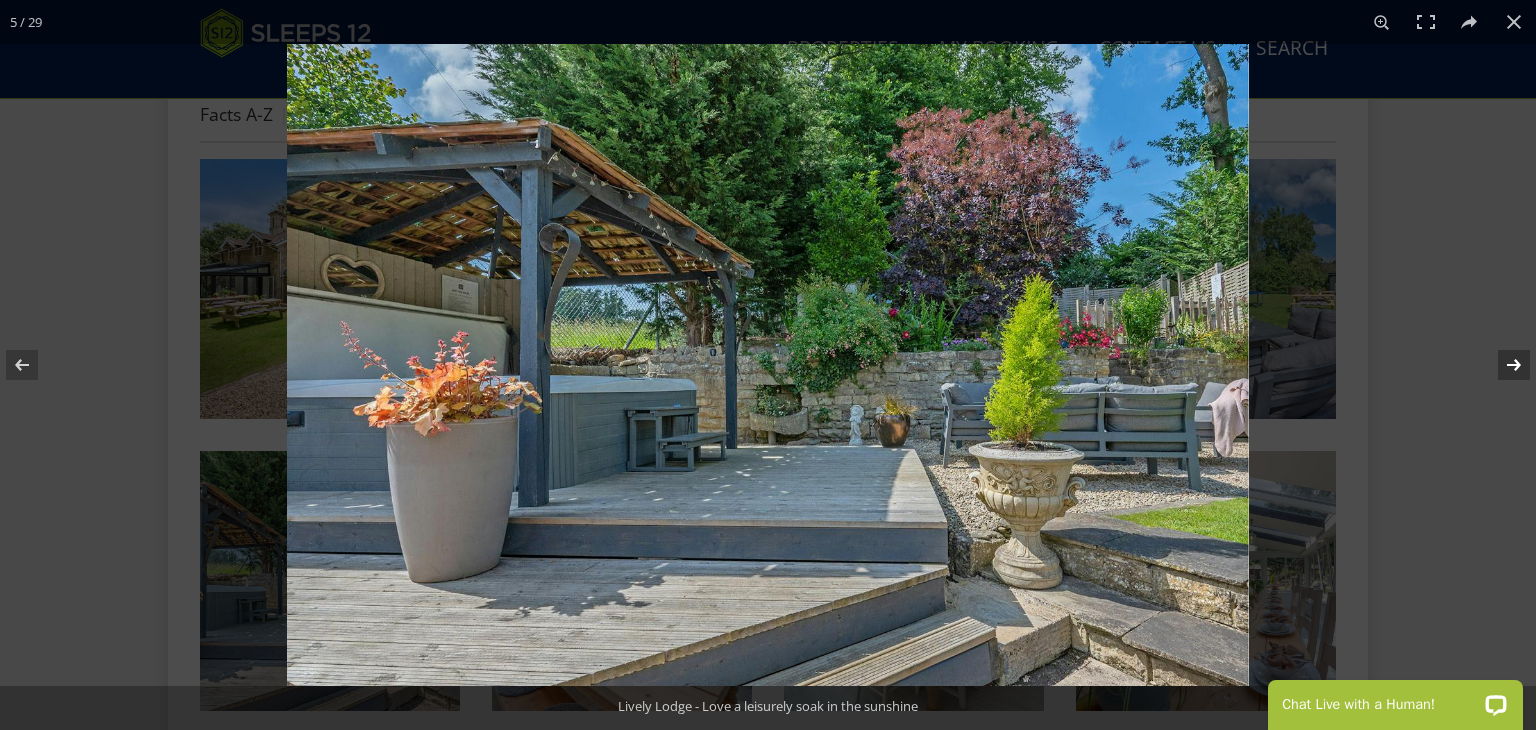 click at bounding box center (1501, 365) 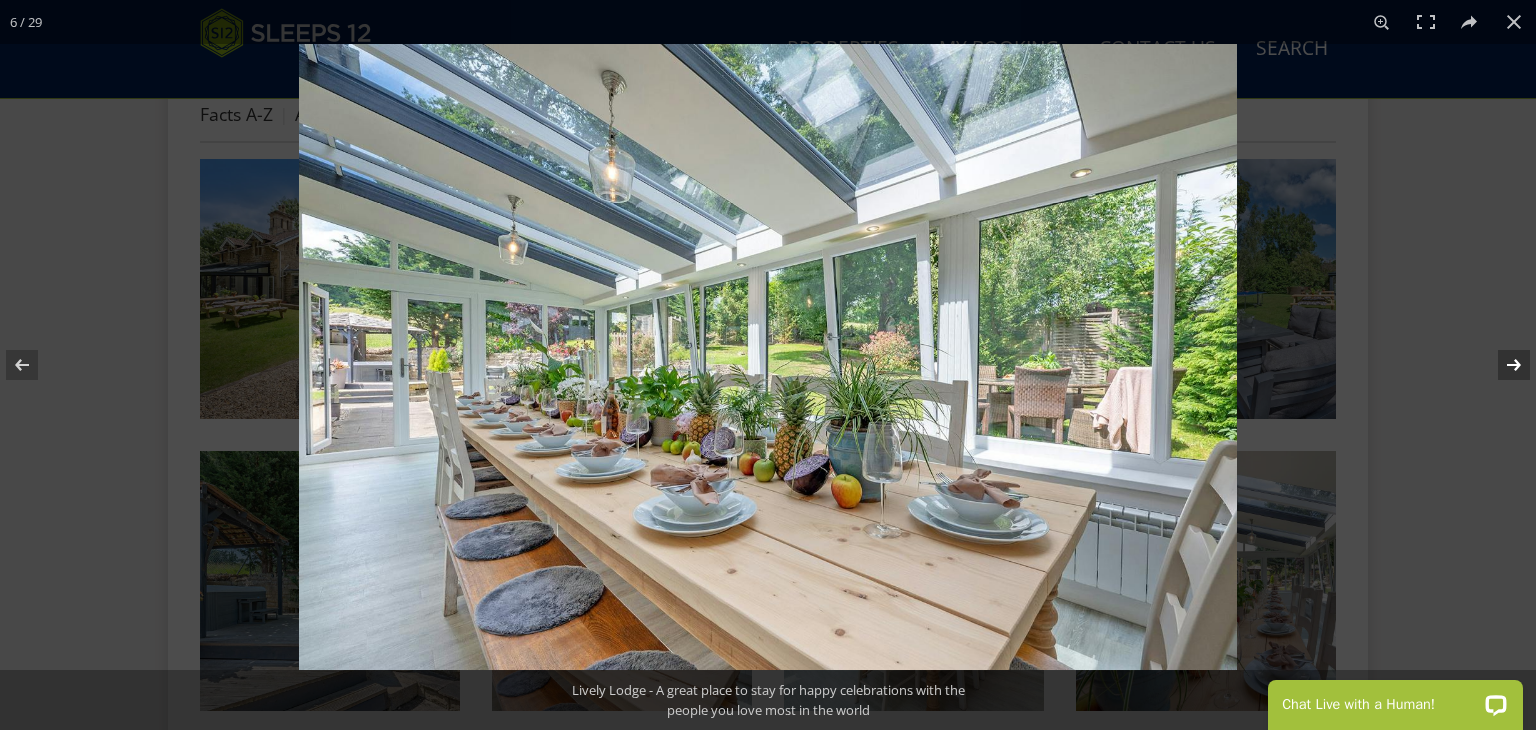 click at bounding box center [1501, 365] 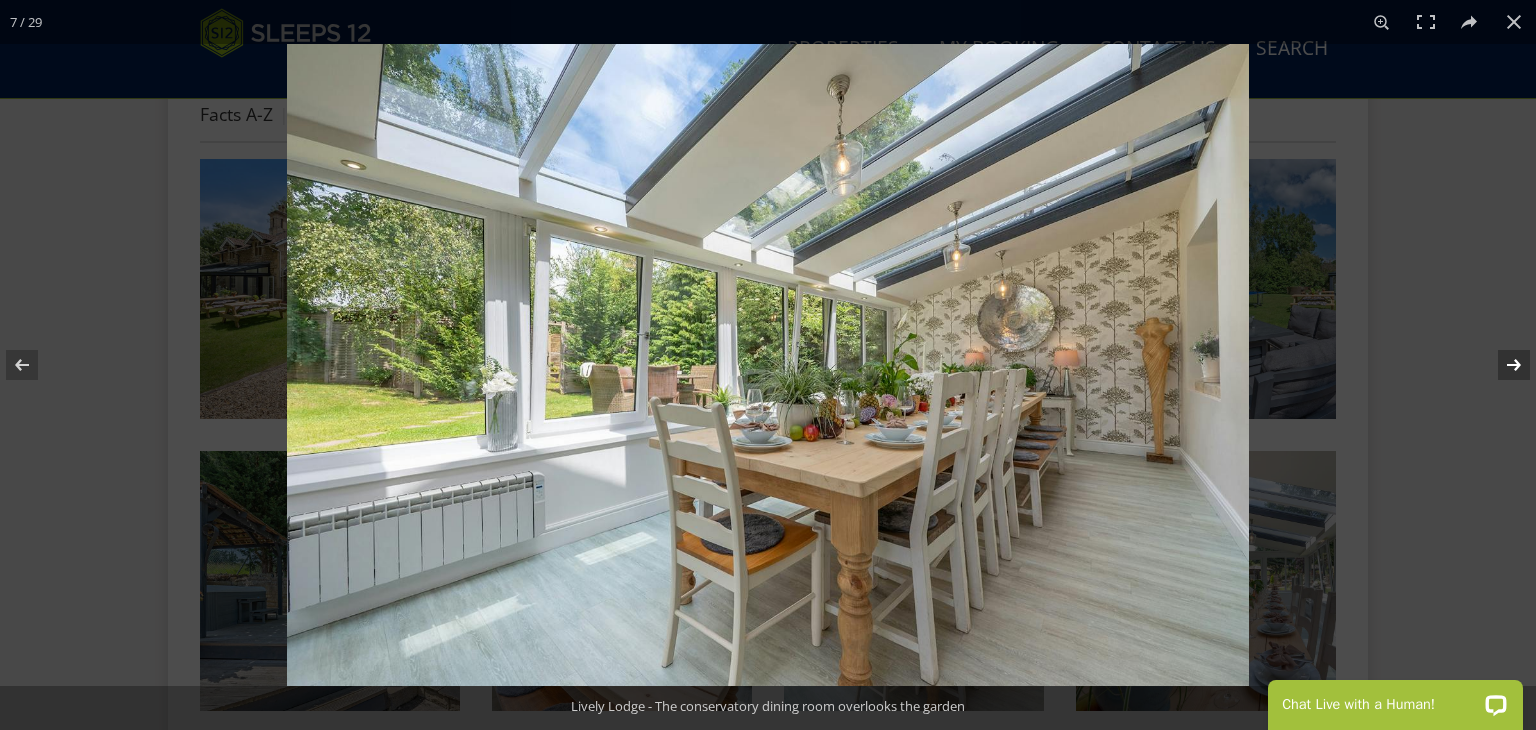 click at bounding box center (1501, 365) 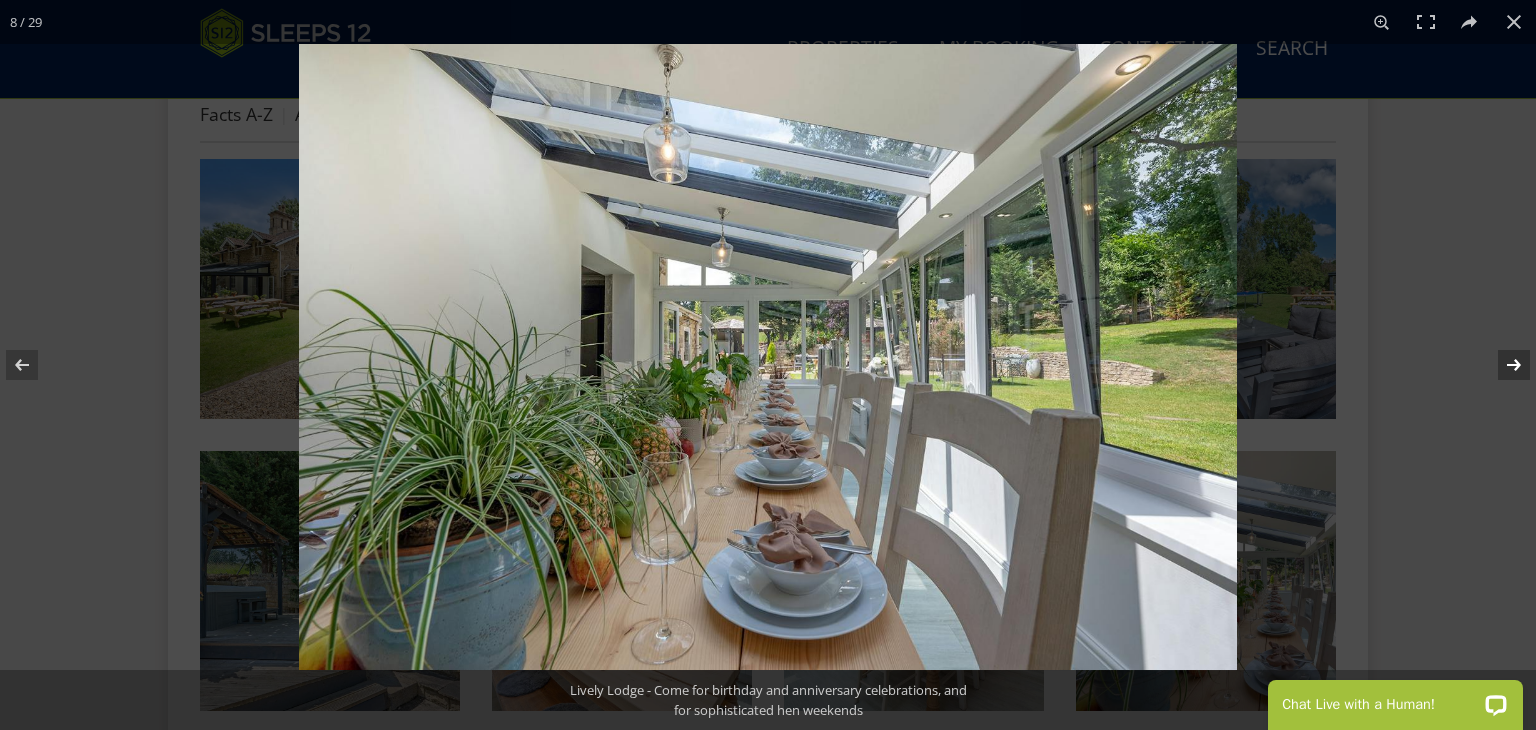 click at bounding box center (1501, 365) 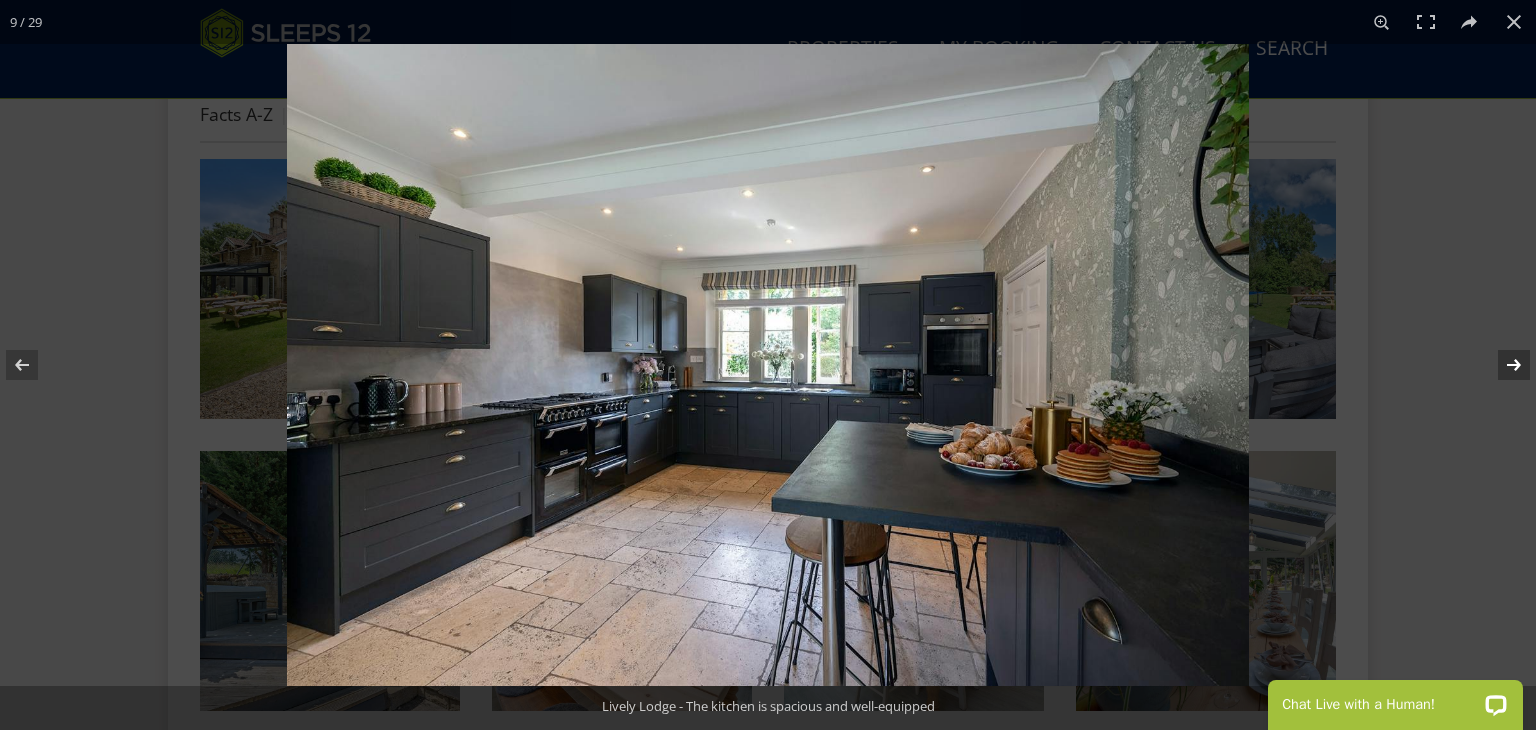 click at bounding box center (1501, 365) 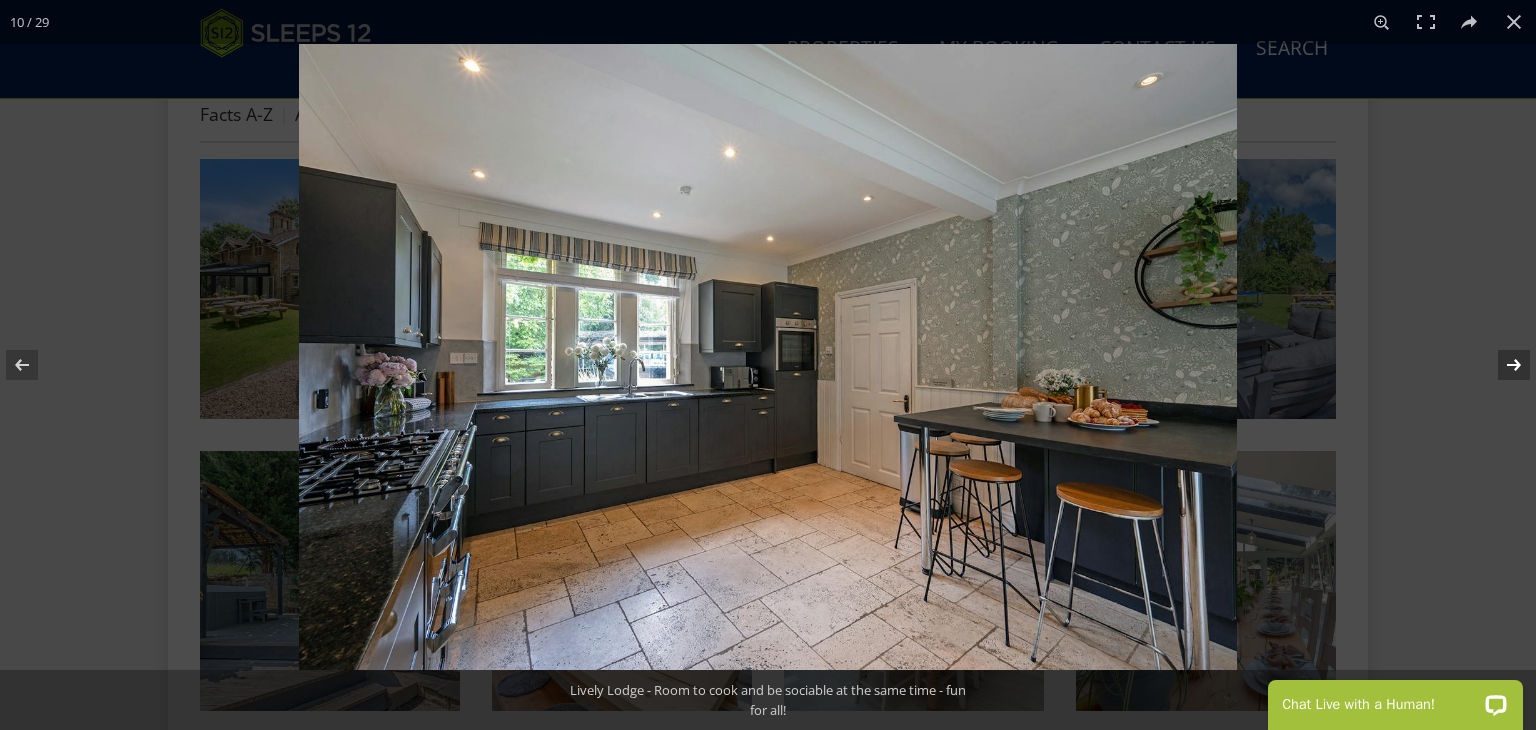 click at bounding box center (1501, 365) 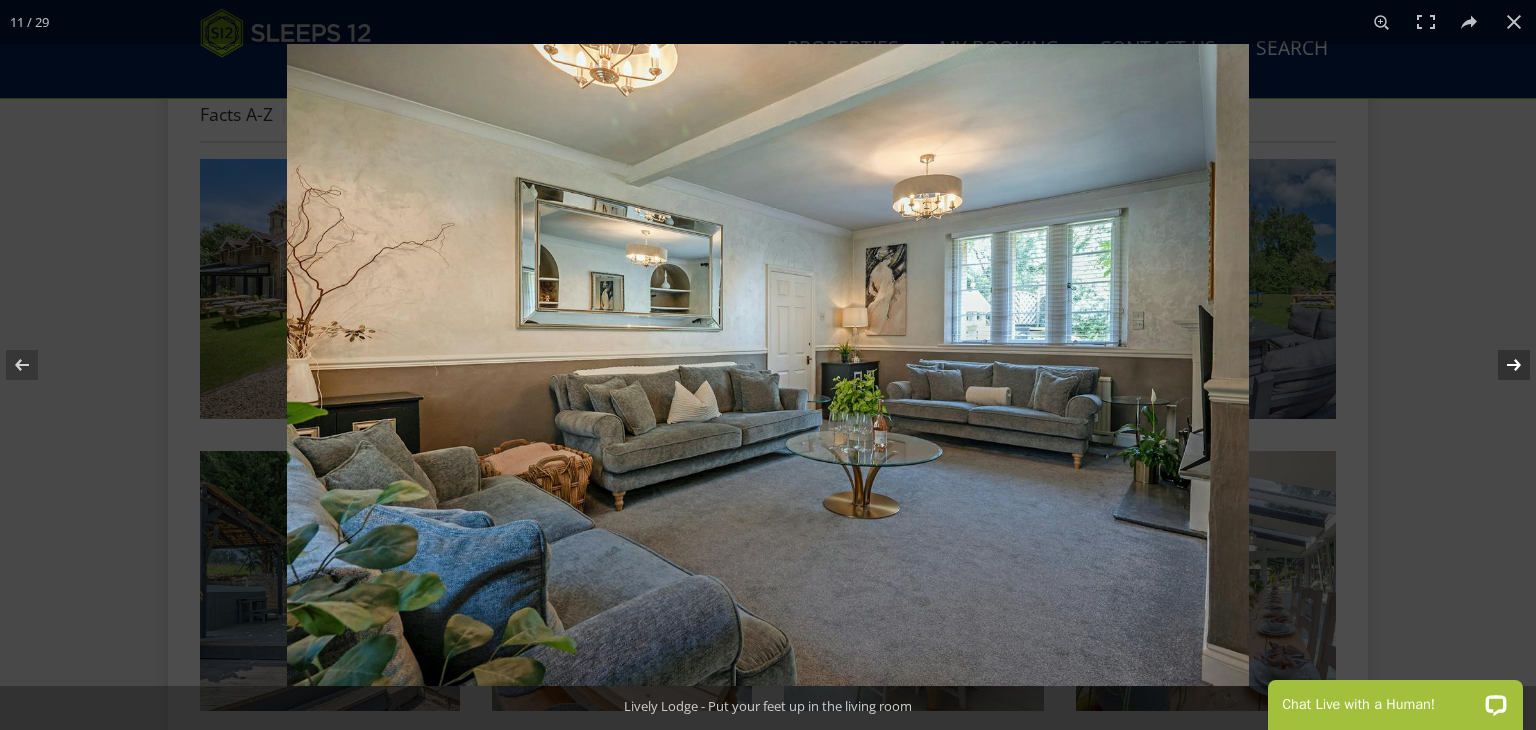 click at bounding box center (1501, 365) 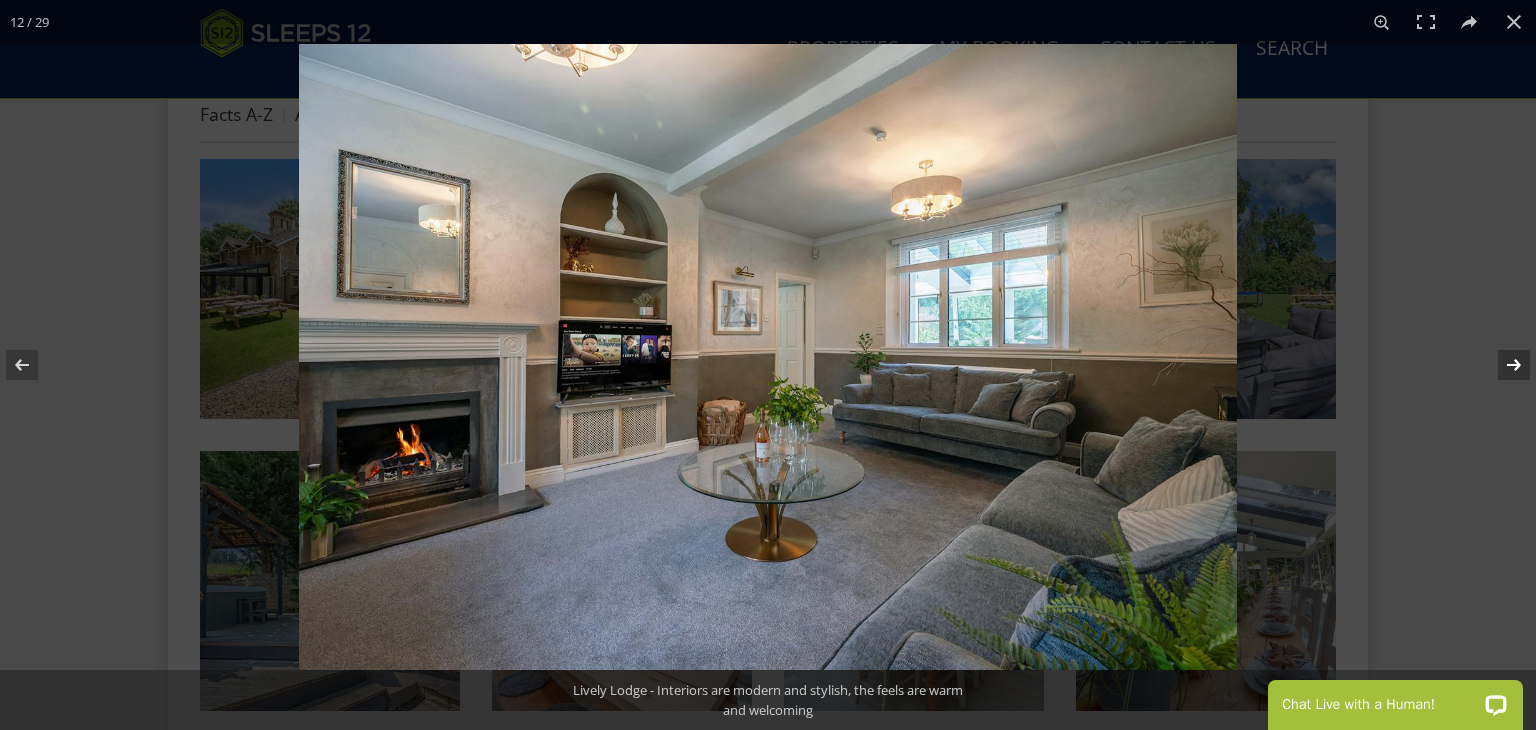 click at bounding box center [1501, 365] 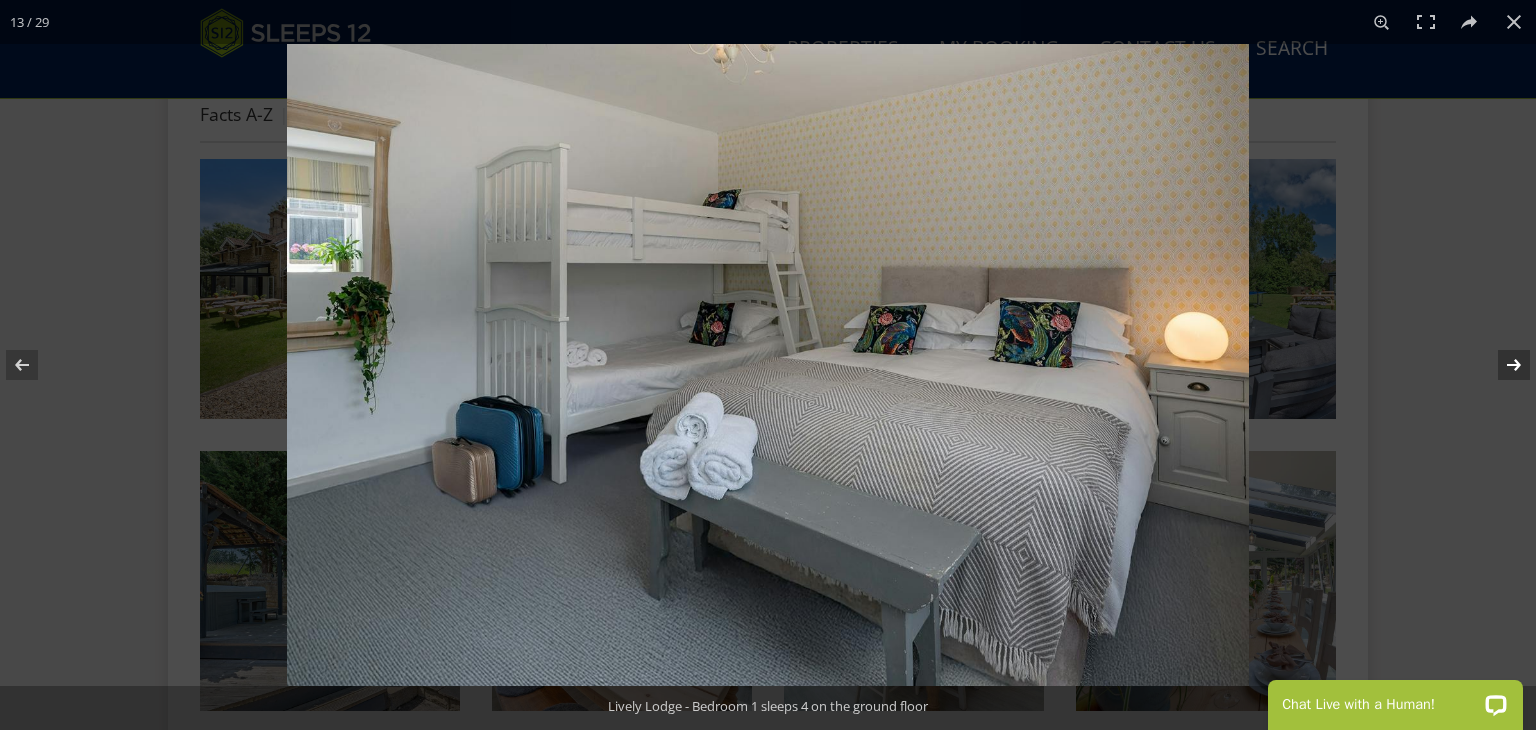 click at bounding box center (1501, 365) 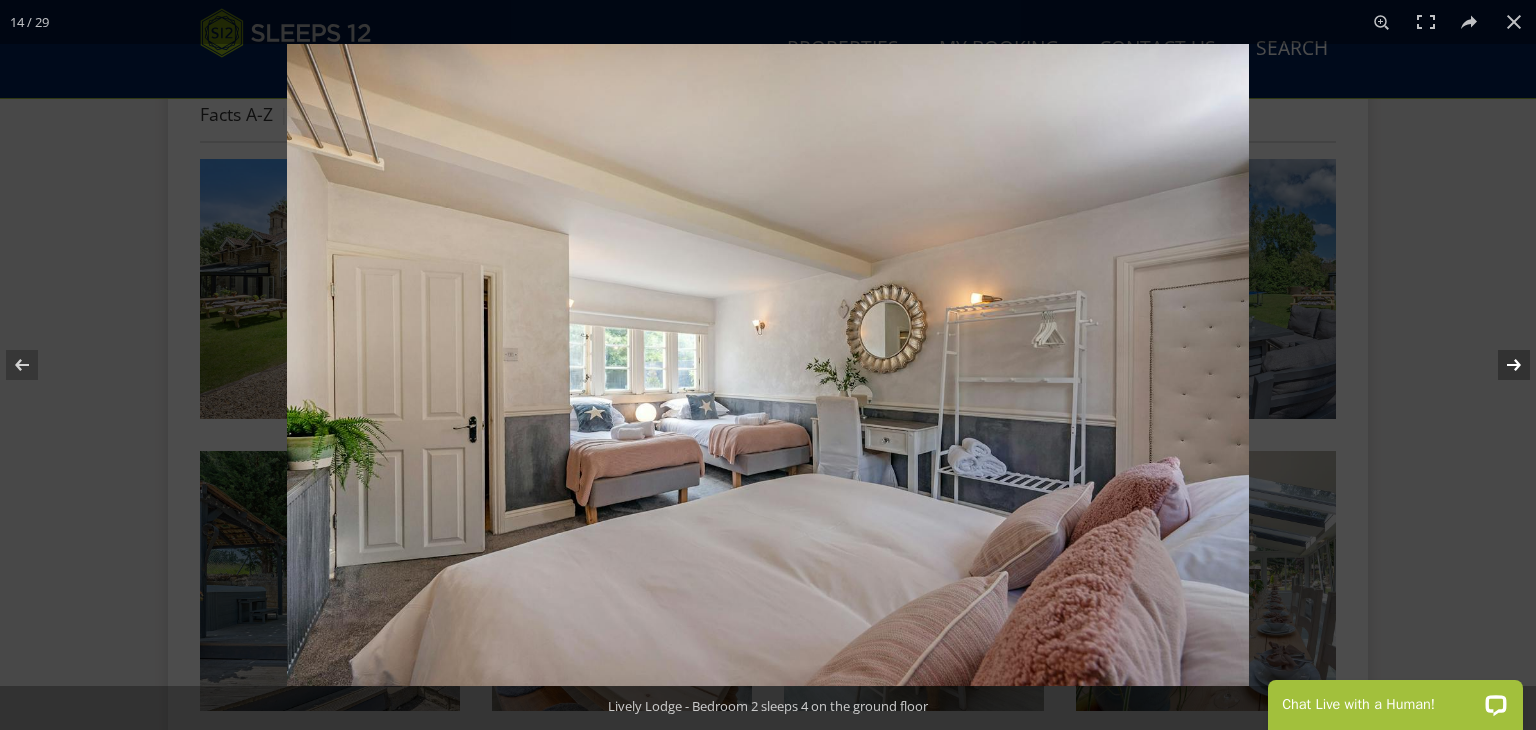 click at bounding box center [1501, 365] 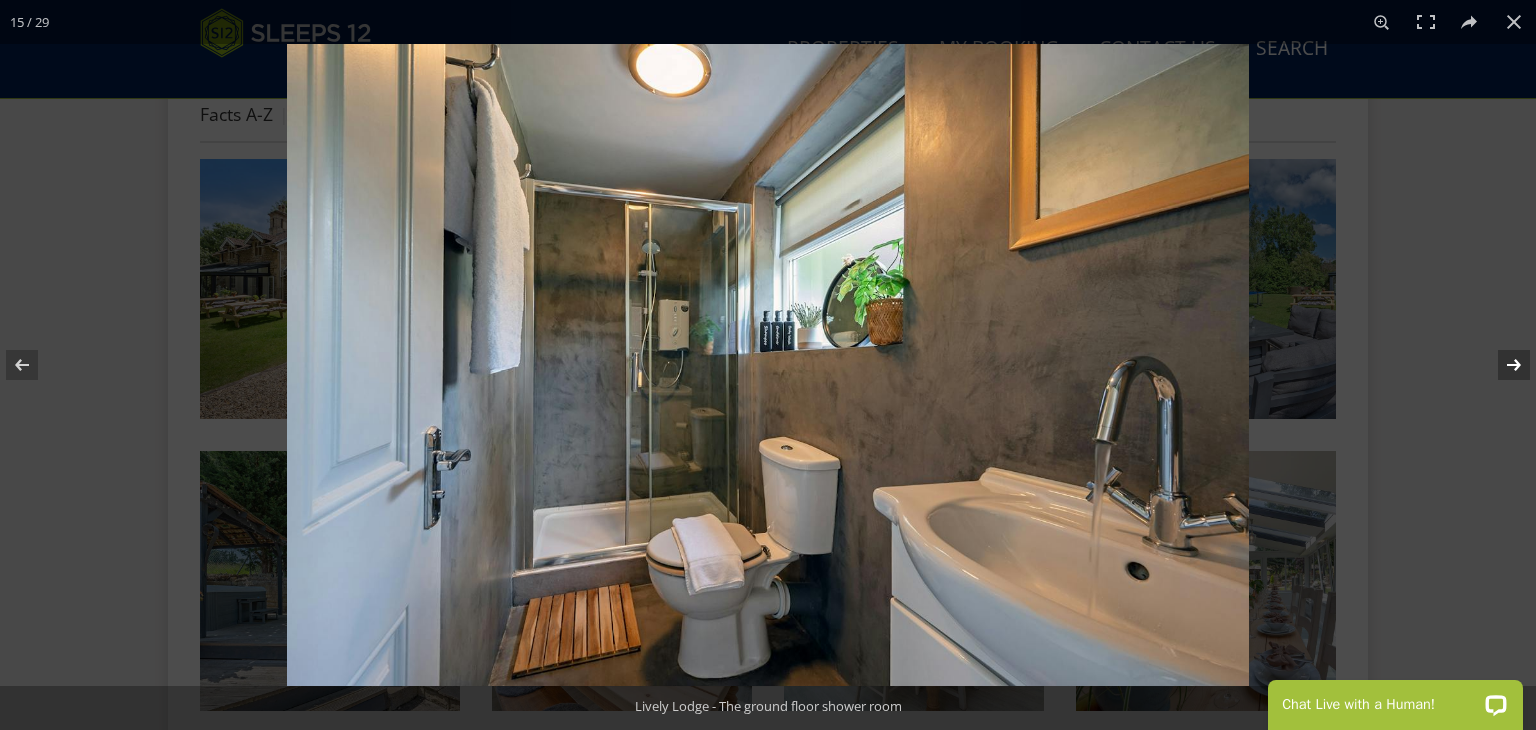 click at bounding box center (1501, 365) 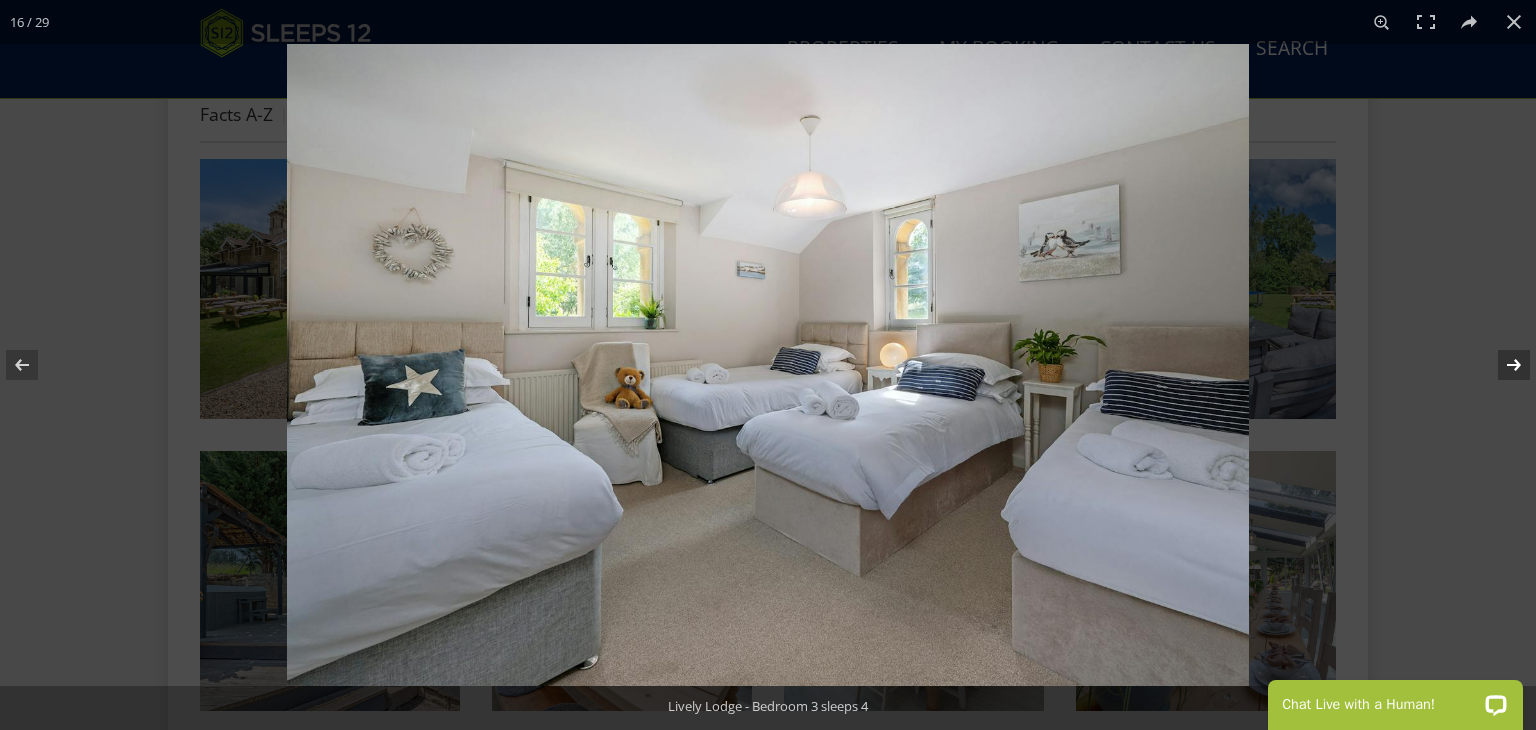 click at bounding box center (1501, 365) 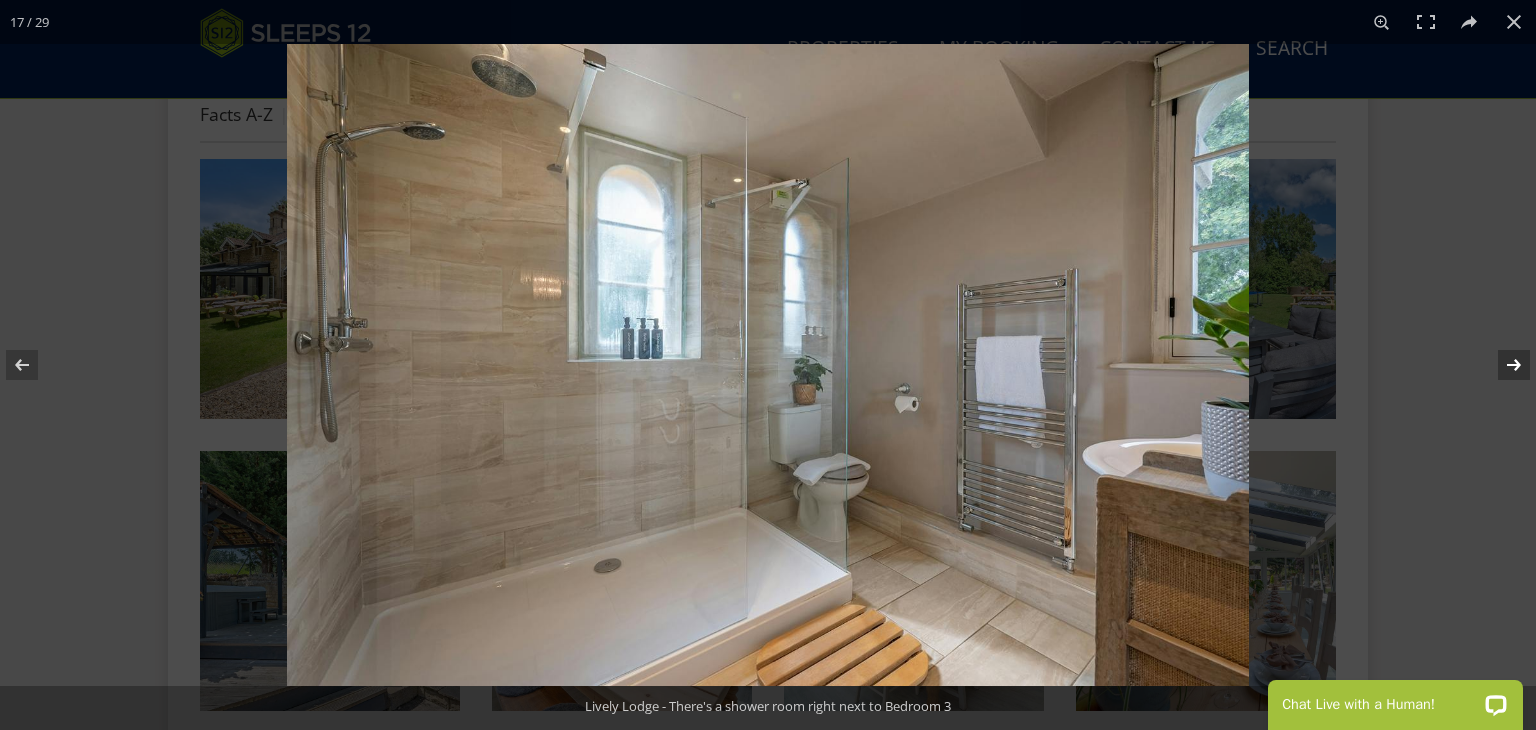 click at bounding box center (1501, 365) 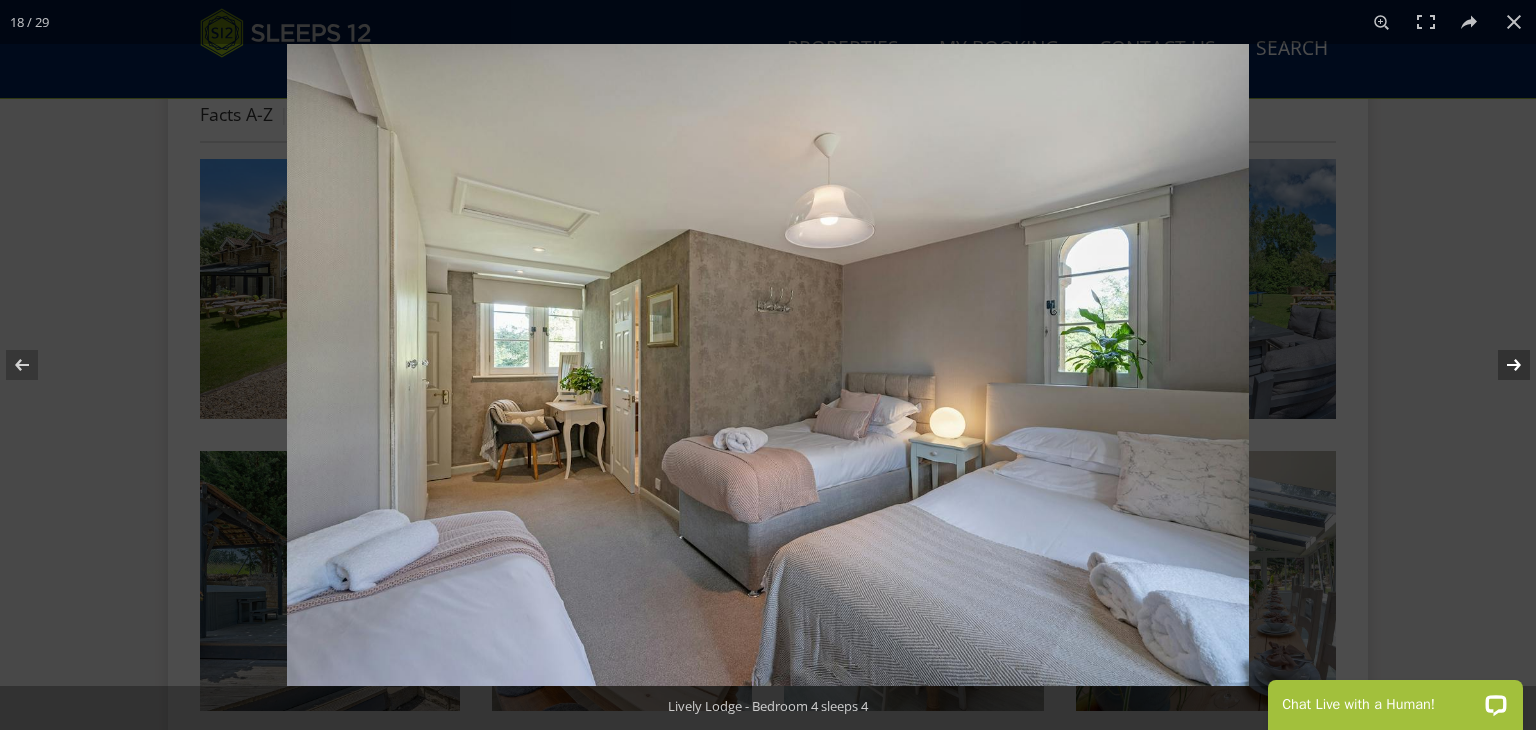 click at bounding box center (1501, 365) 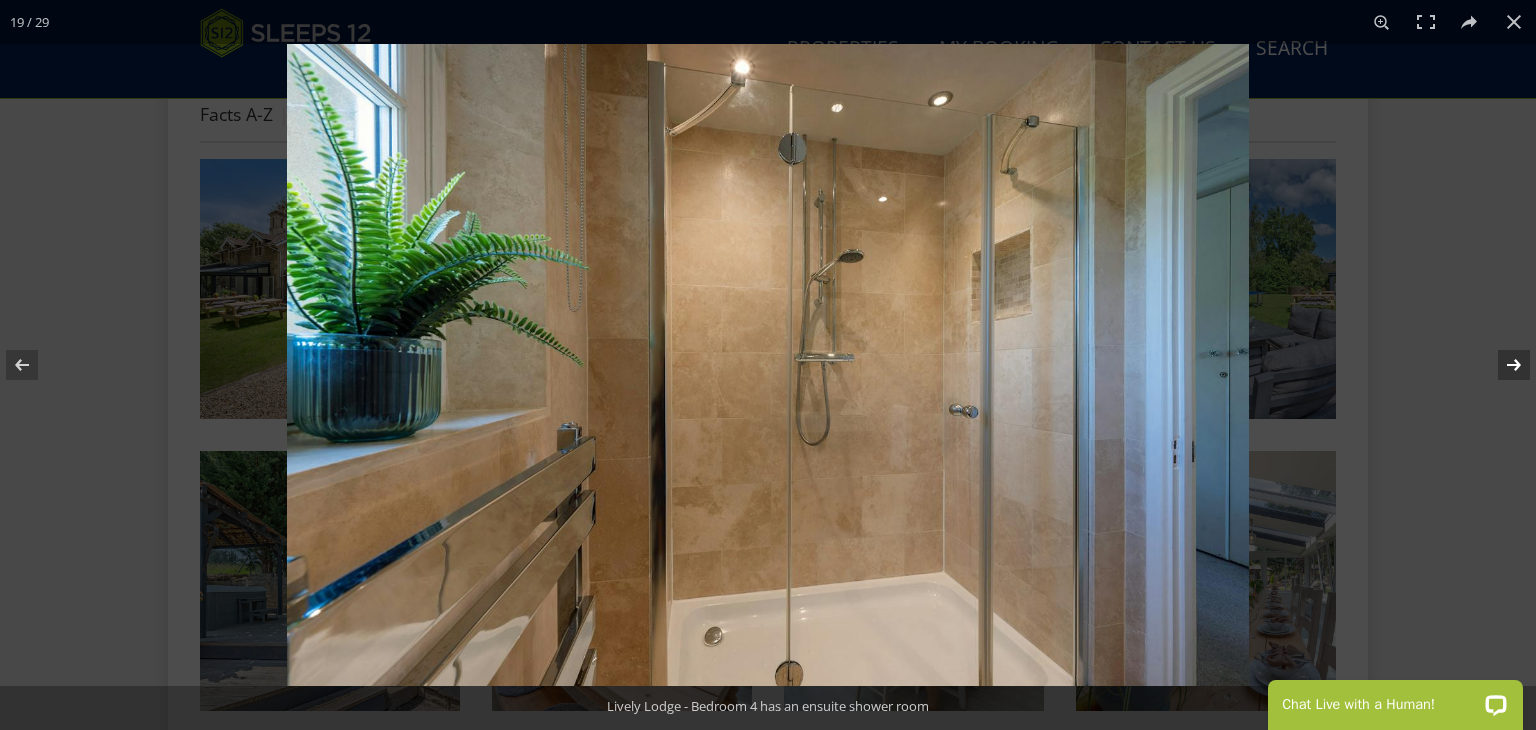click at bounding box center [1501, 365] 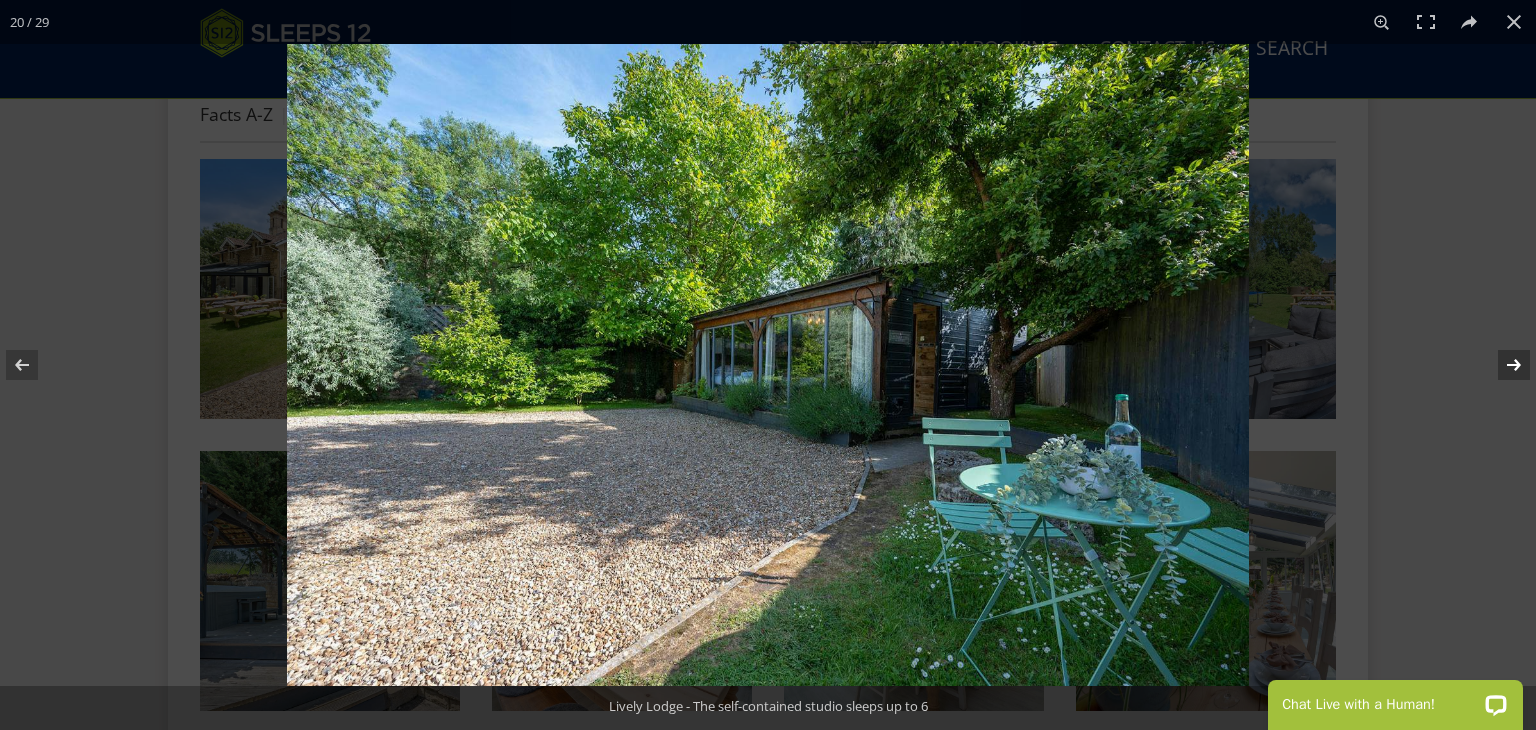 click at bounding box center (1501, 365) 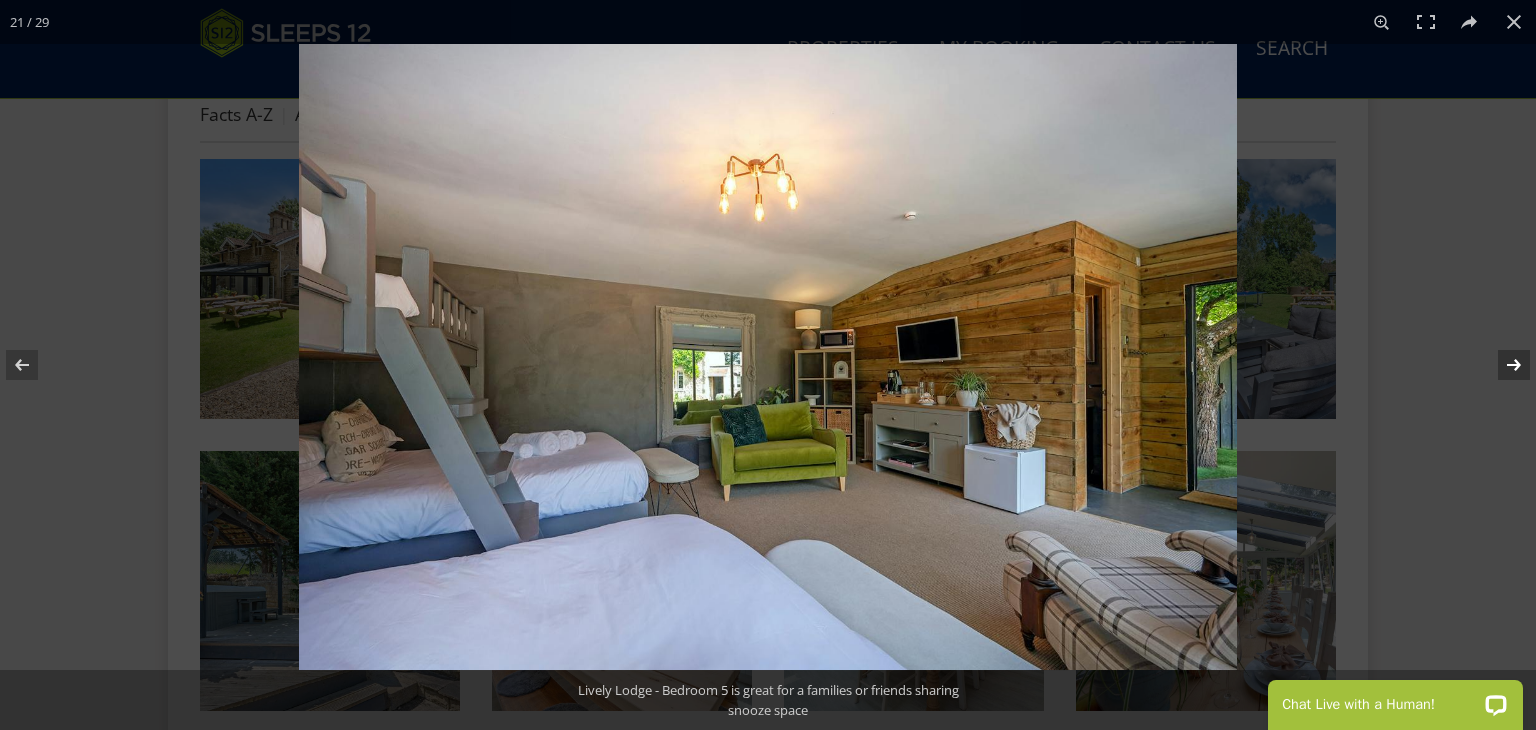 click at bounding box center [1501, 365] 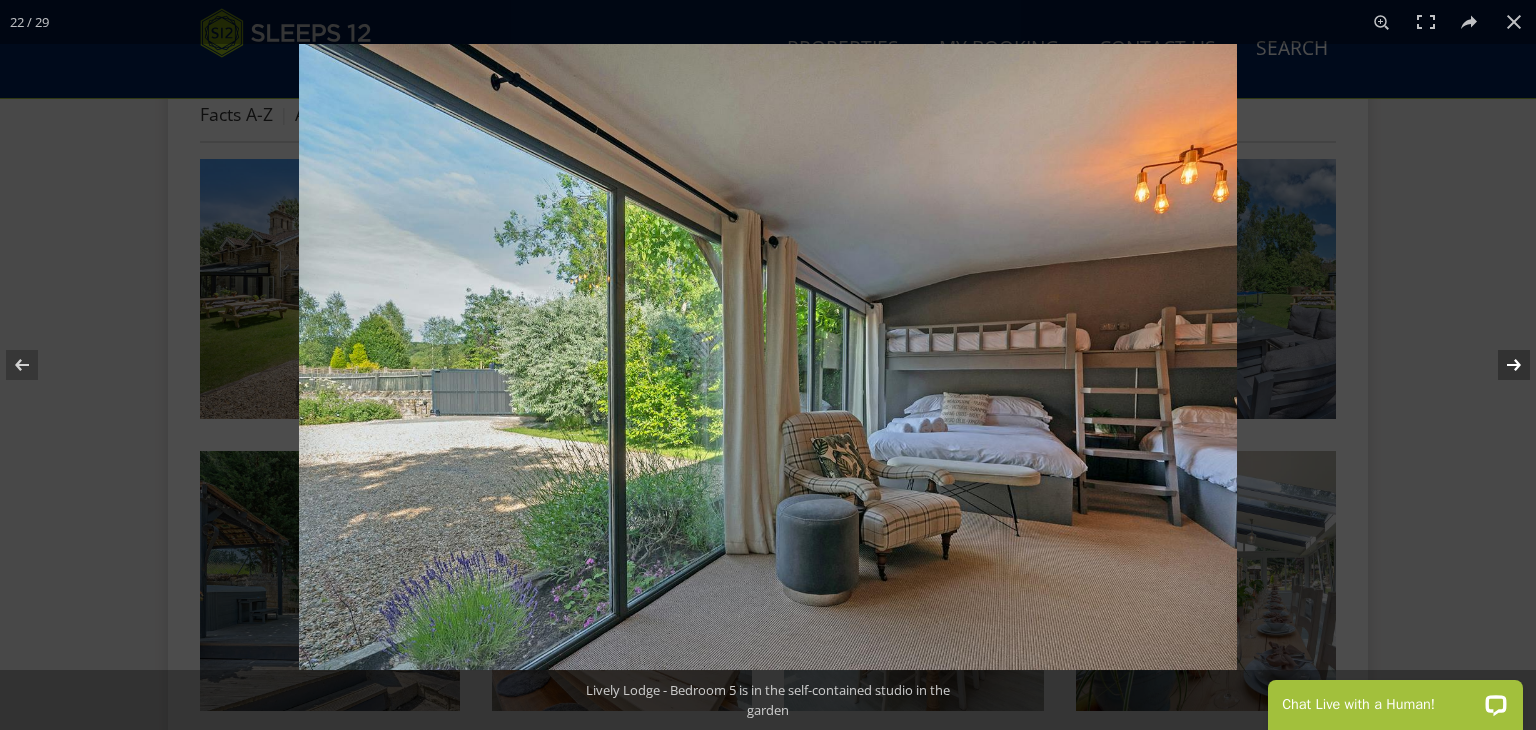 click at bounding box center [1501, 365] 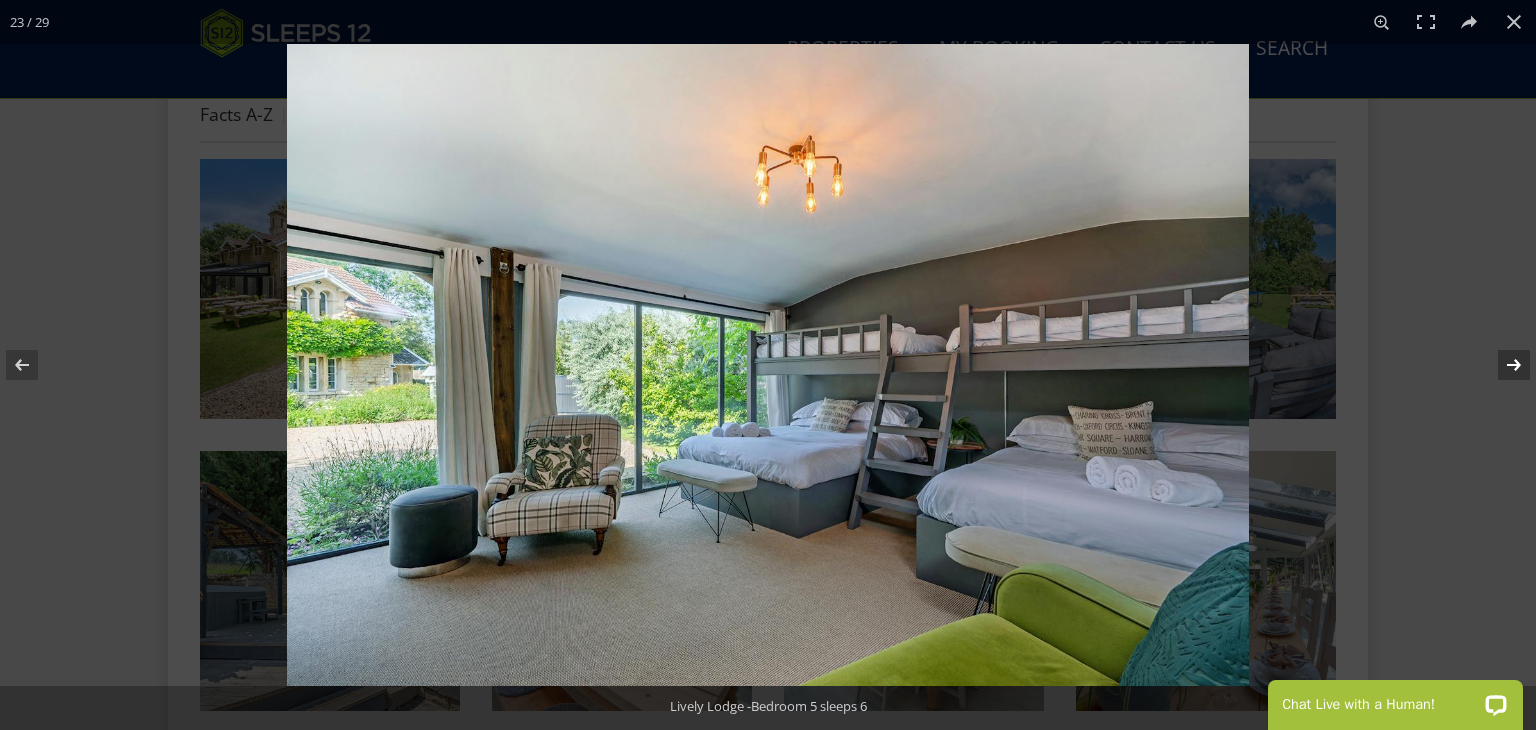click at bounding box center [1501, 365] 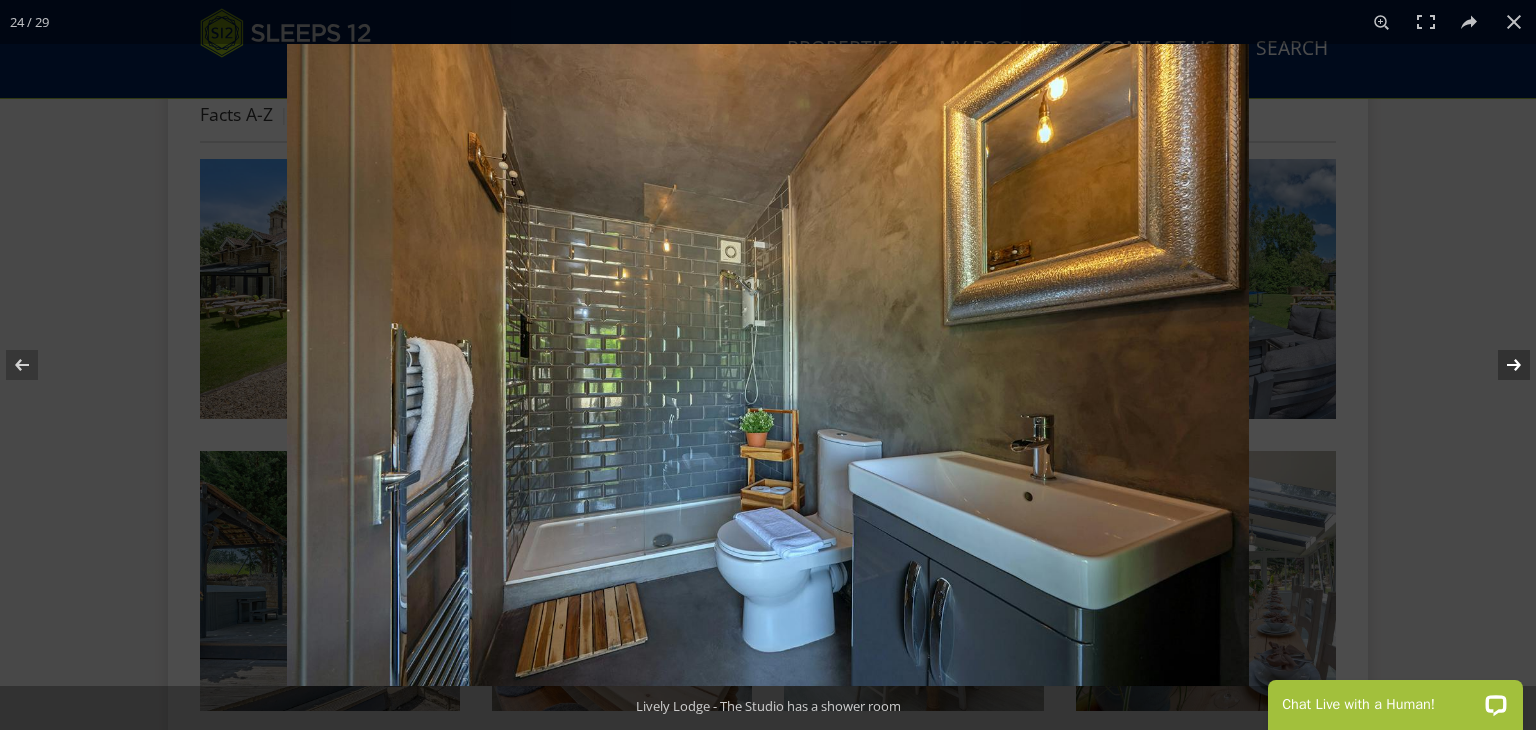 click at bounding box center (1501, 365) 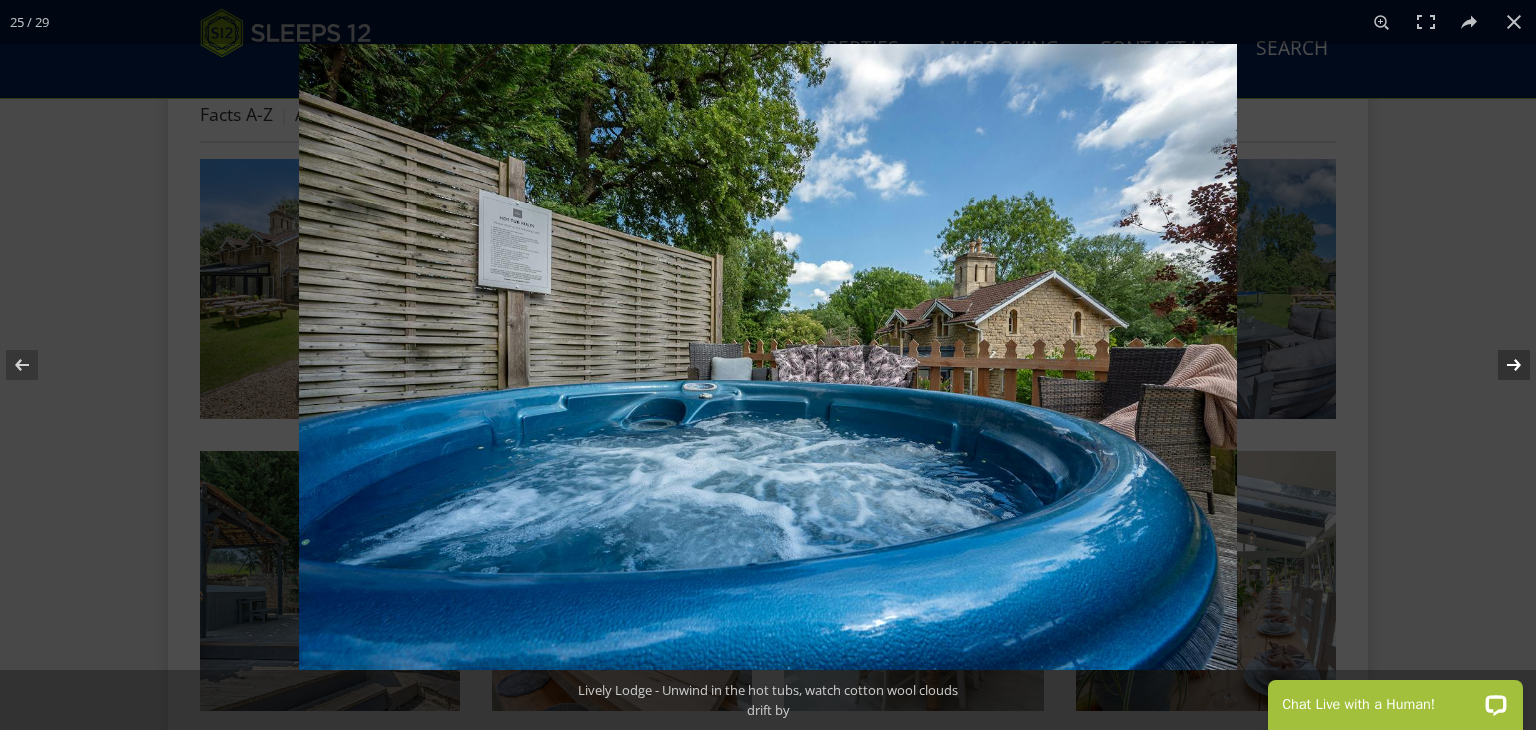click at bounding box center (1501, 365) 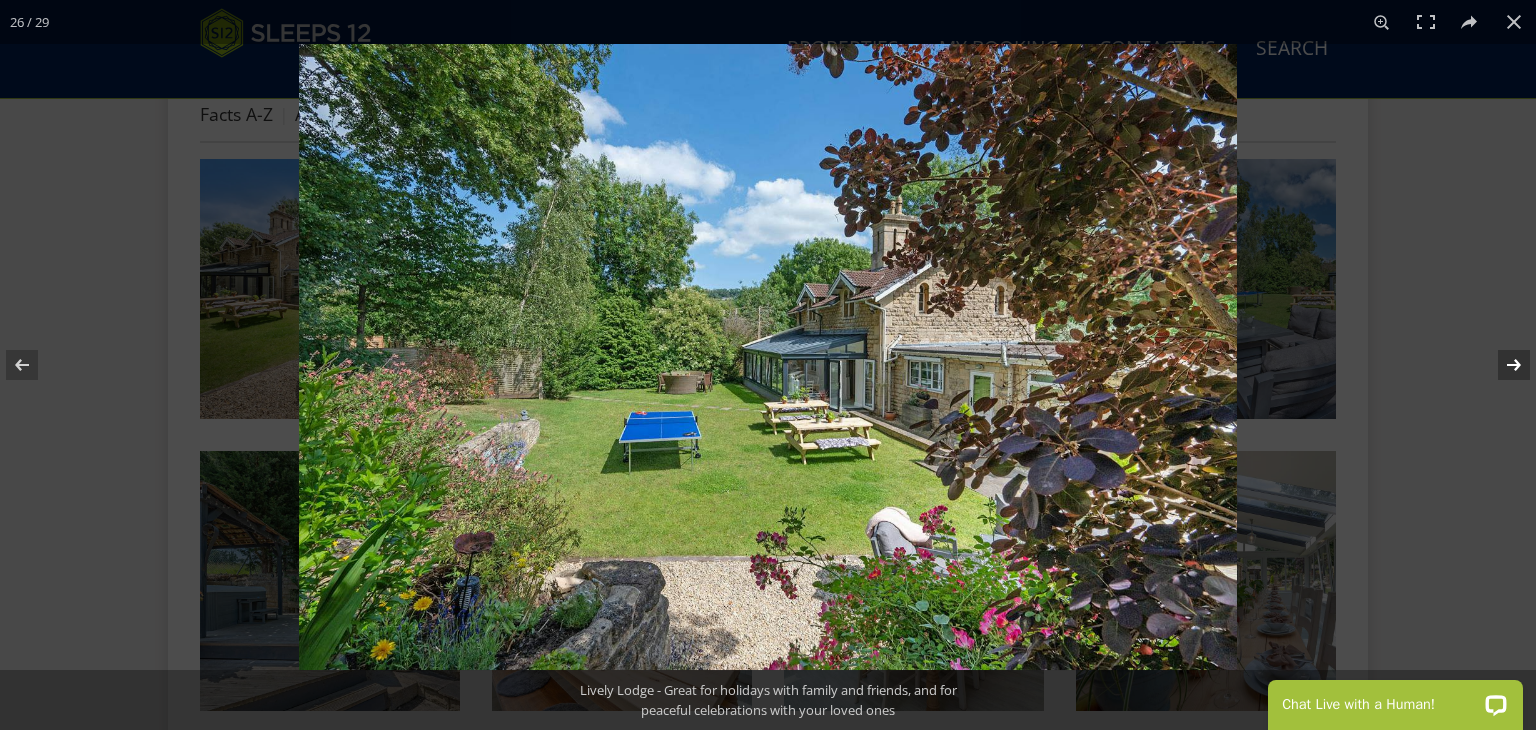 click at bounding box center (1501, 365) 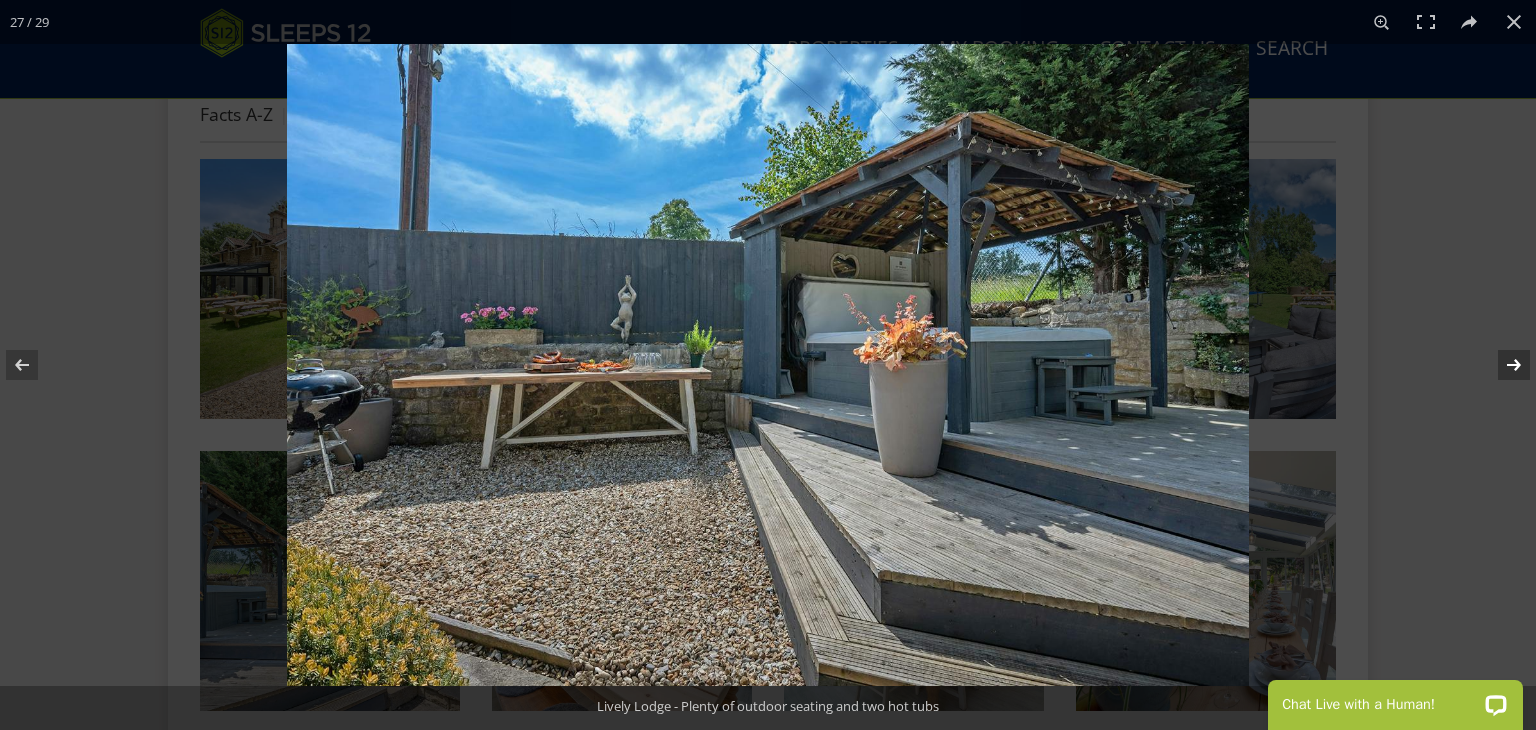 click at bounding box center (1501, 365) 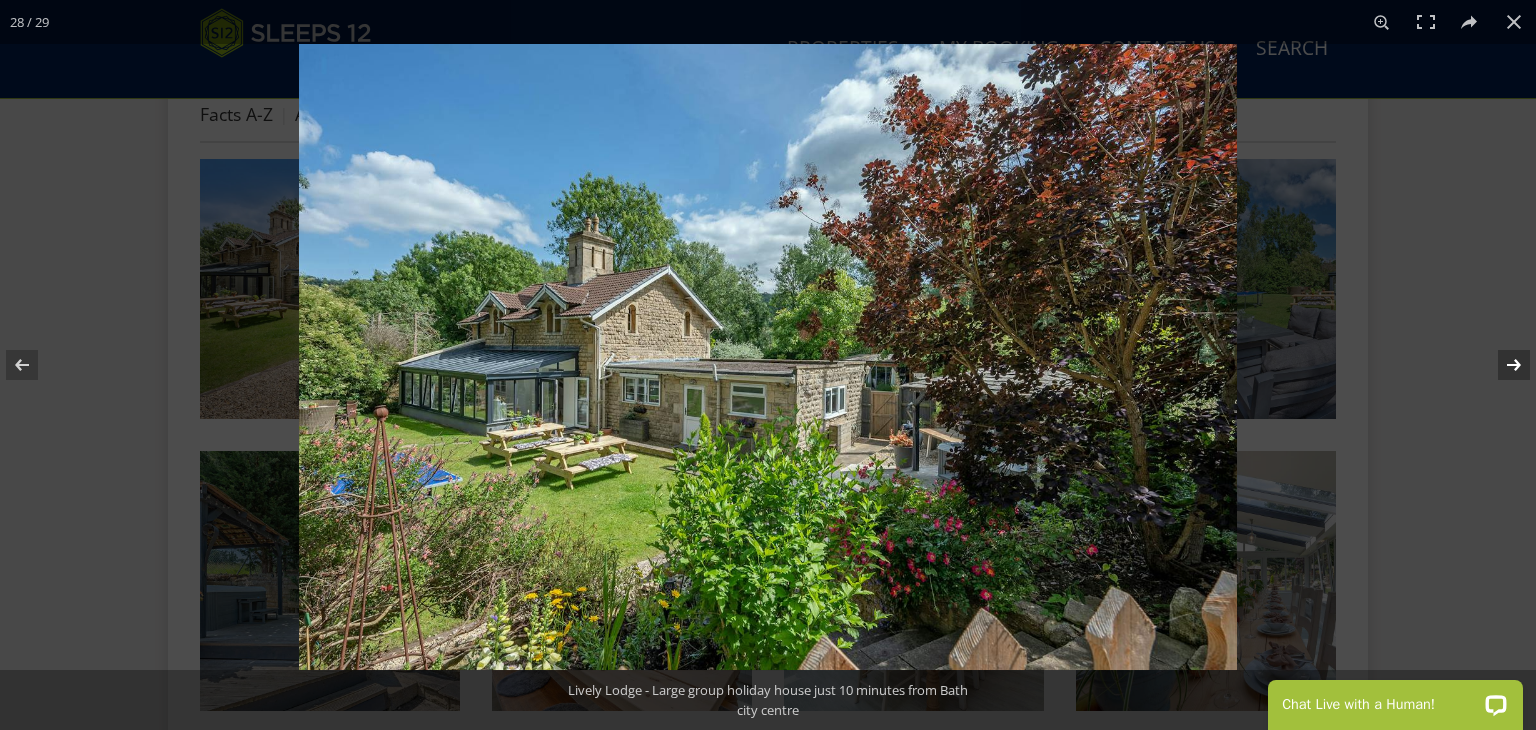 click at bounding box center (1501, 365) 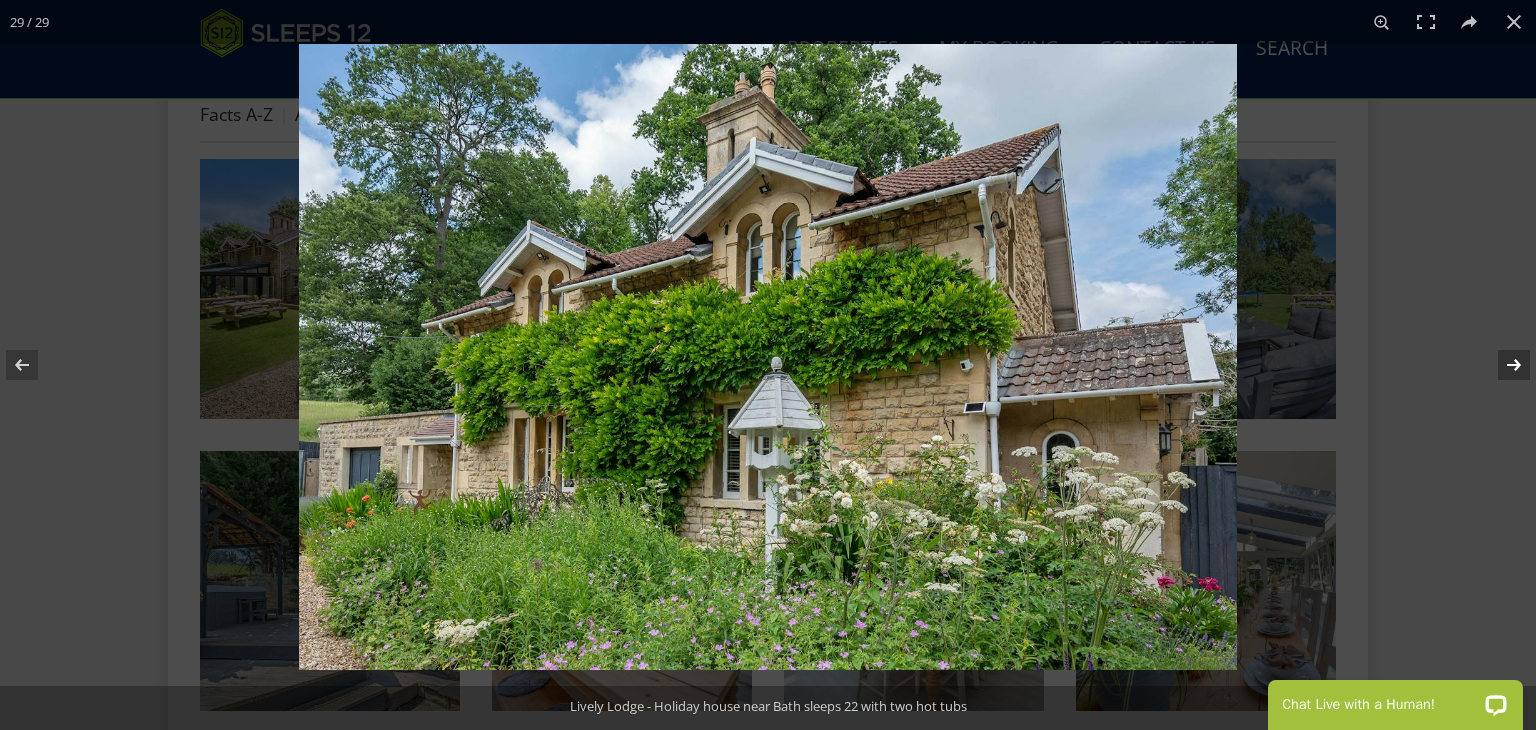 click at bounding box center [1501, 365] 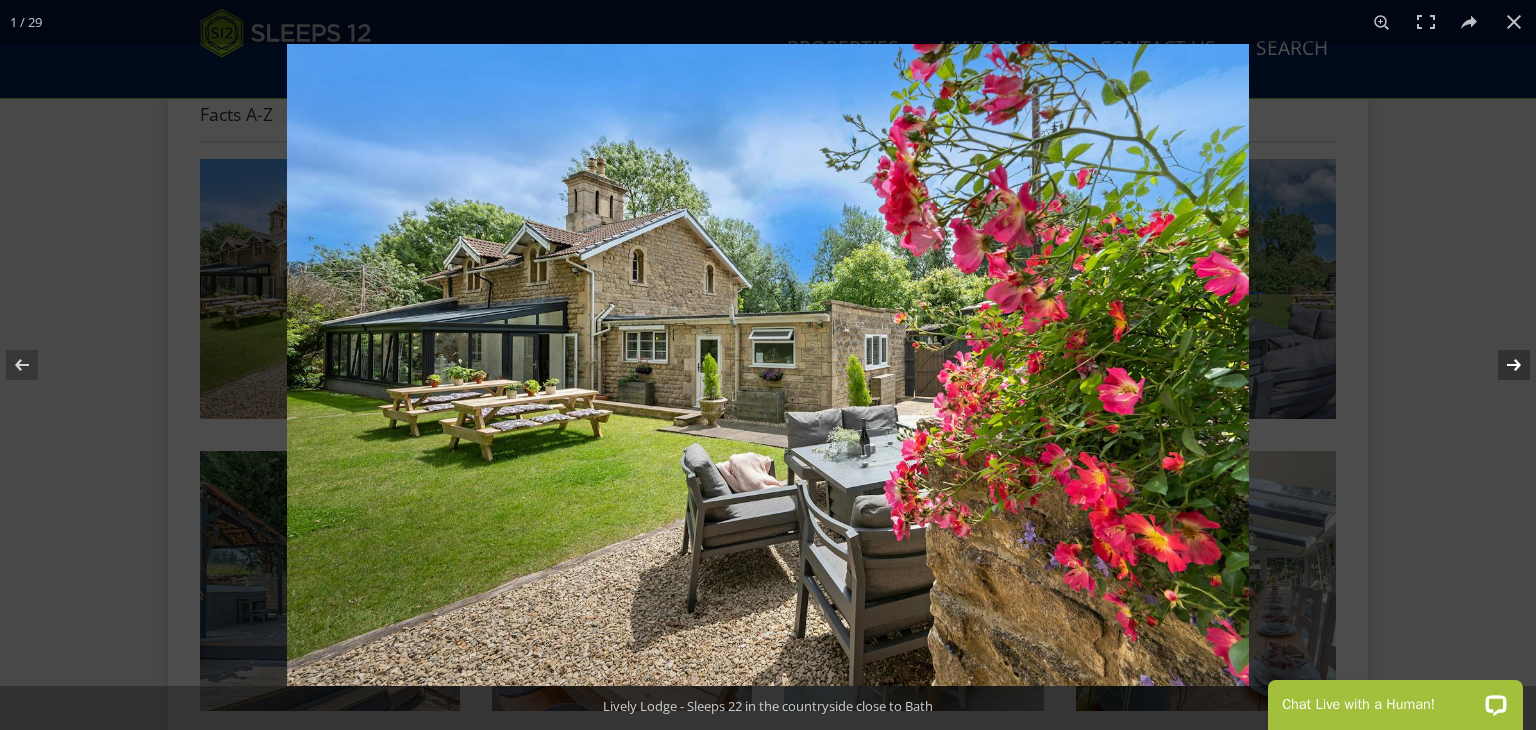click at bounding box center (1501, 365) 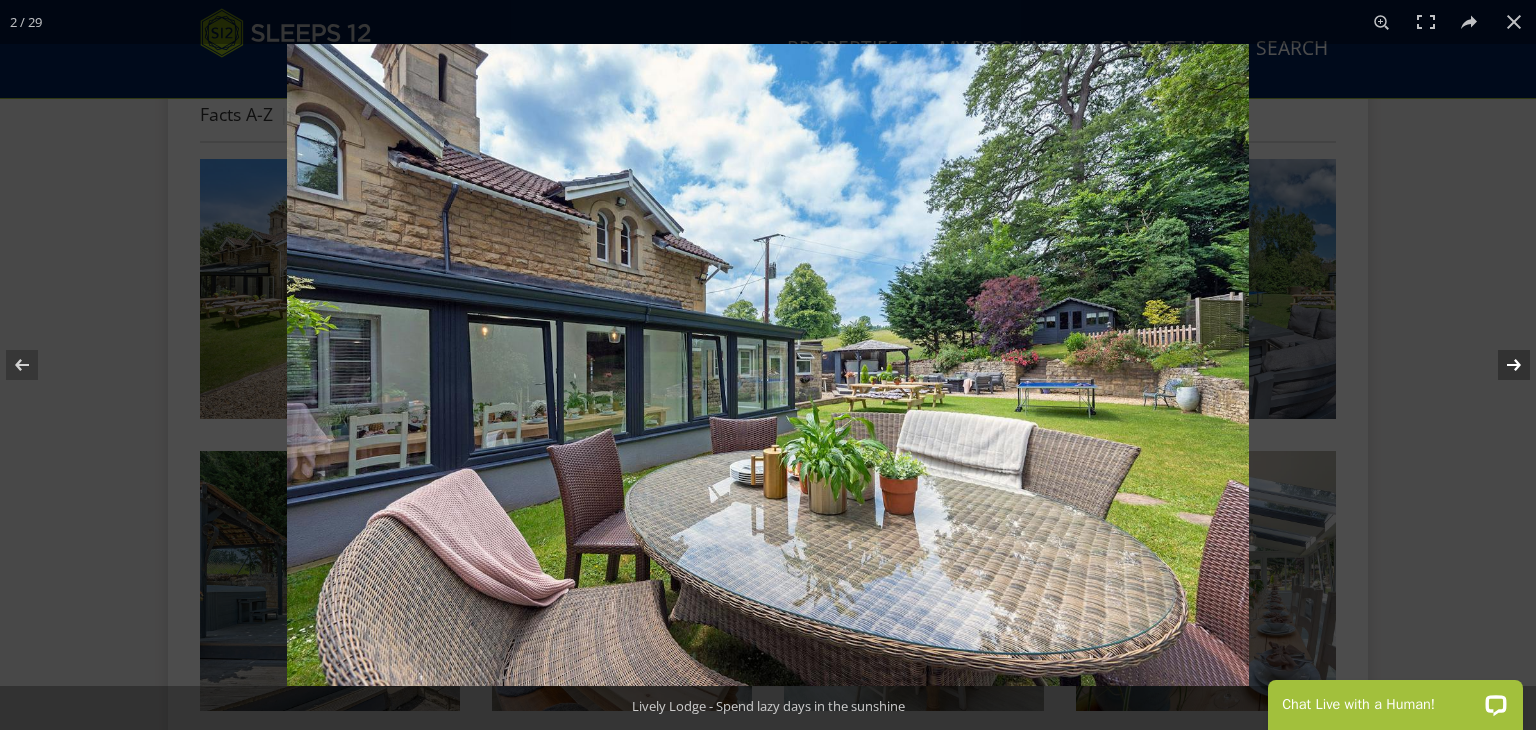 click at bounding box center [1501, 365] 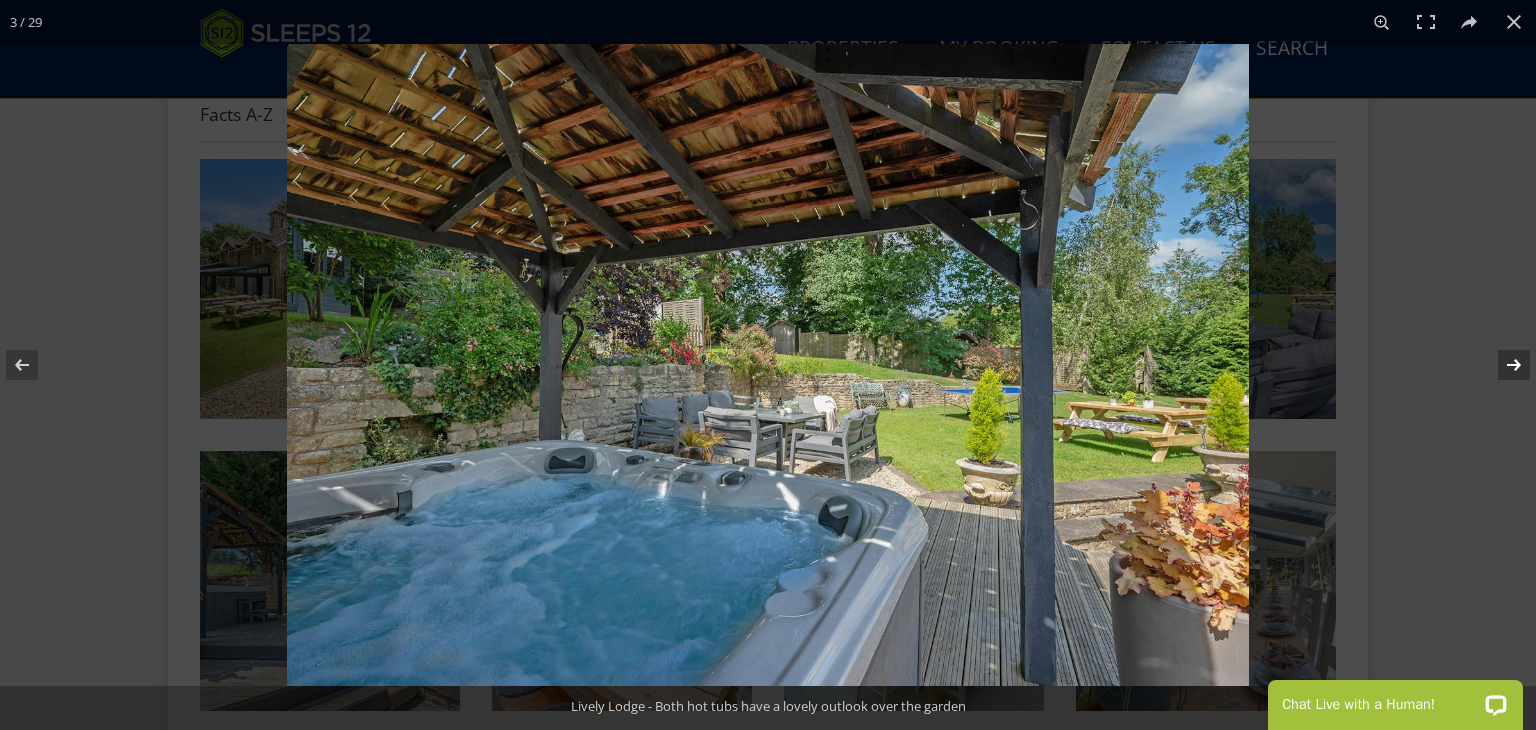click at bounding box center [1501, 365] 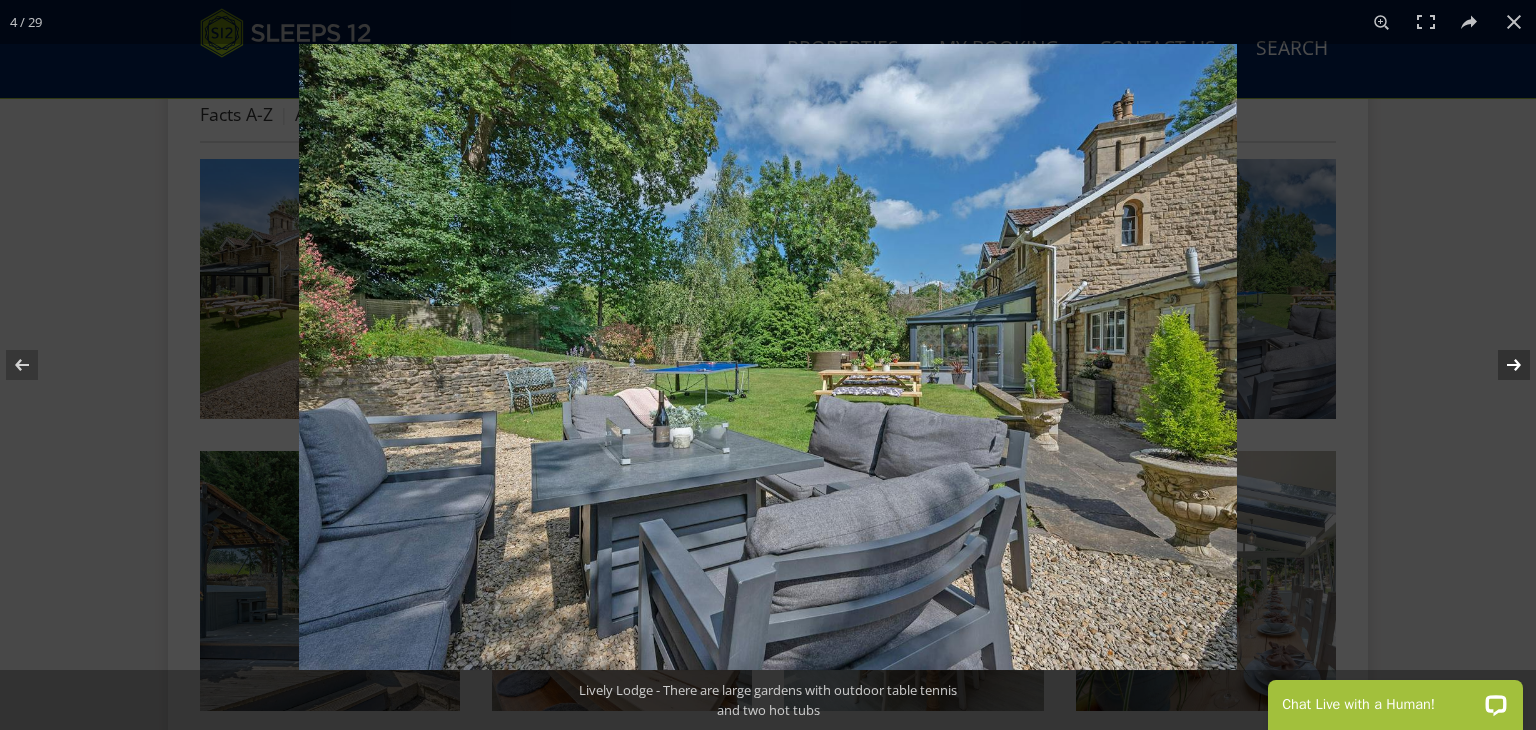 click at bounding box center (1501, 365) 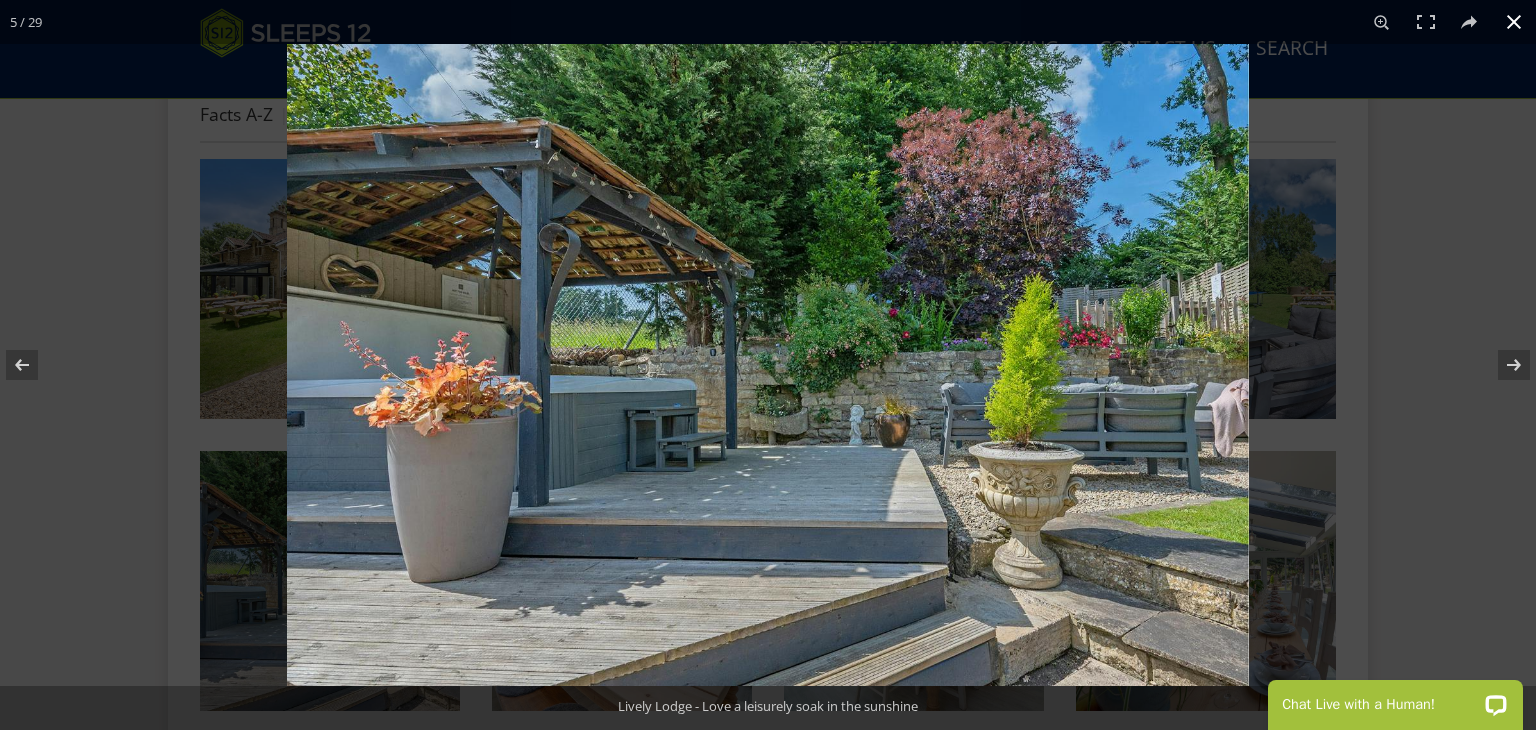 click at bounding box center [1514, 22] 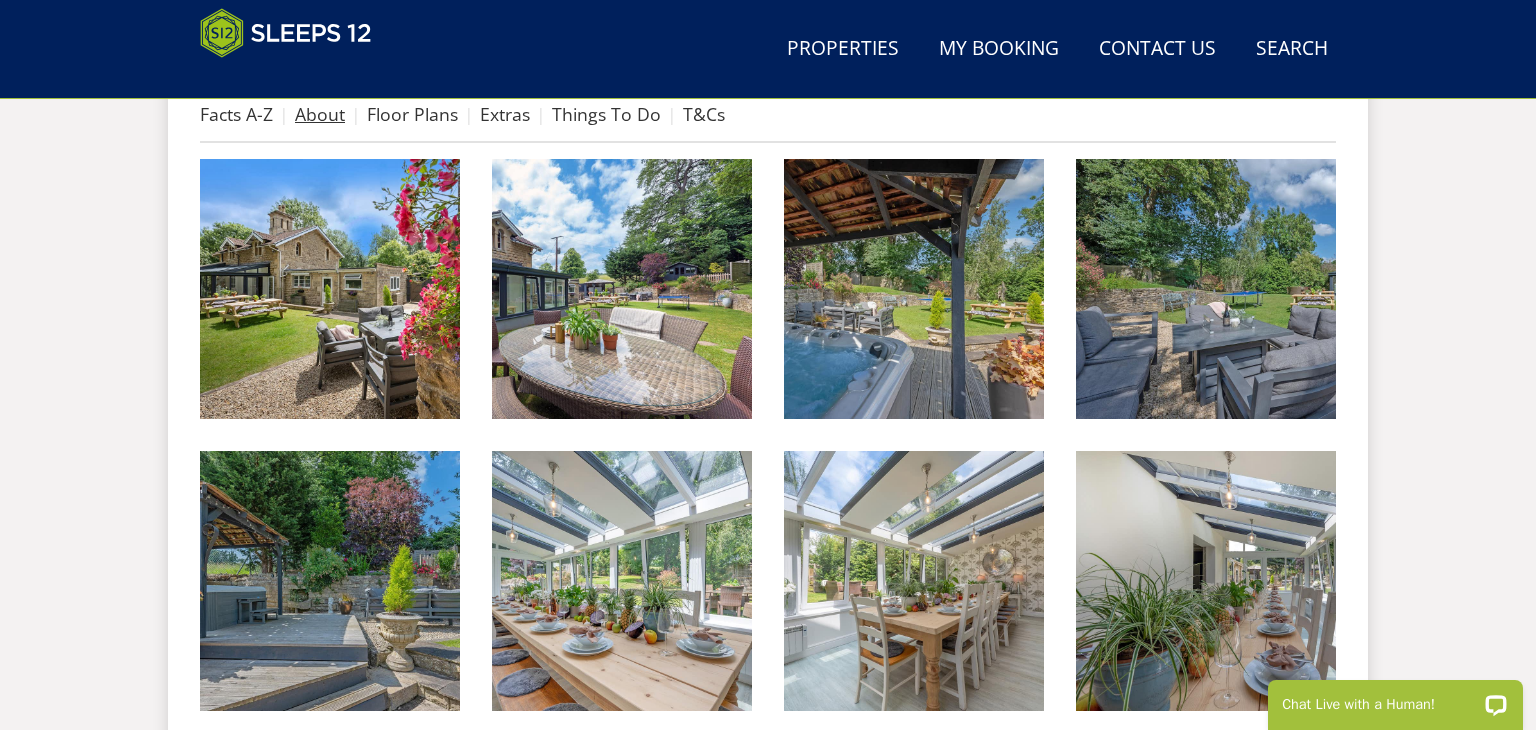 click on "About" at bounding box center (320, 114) 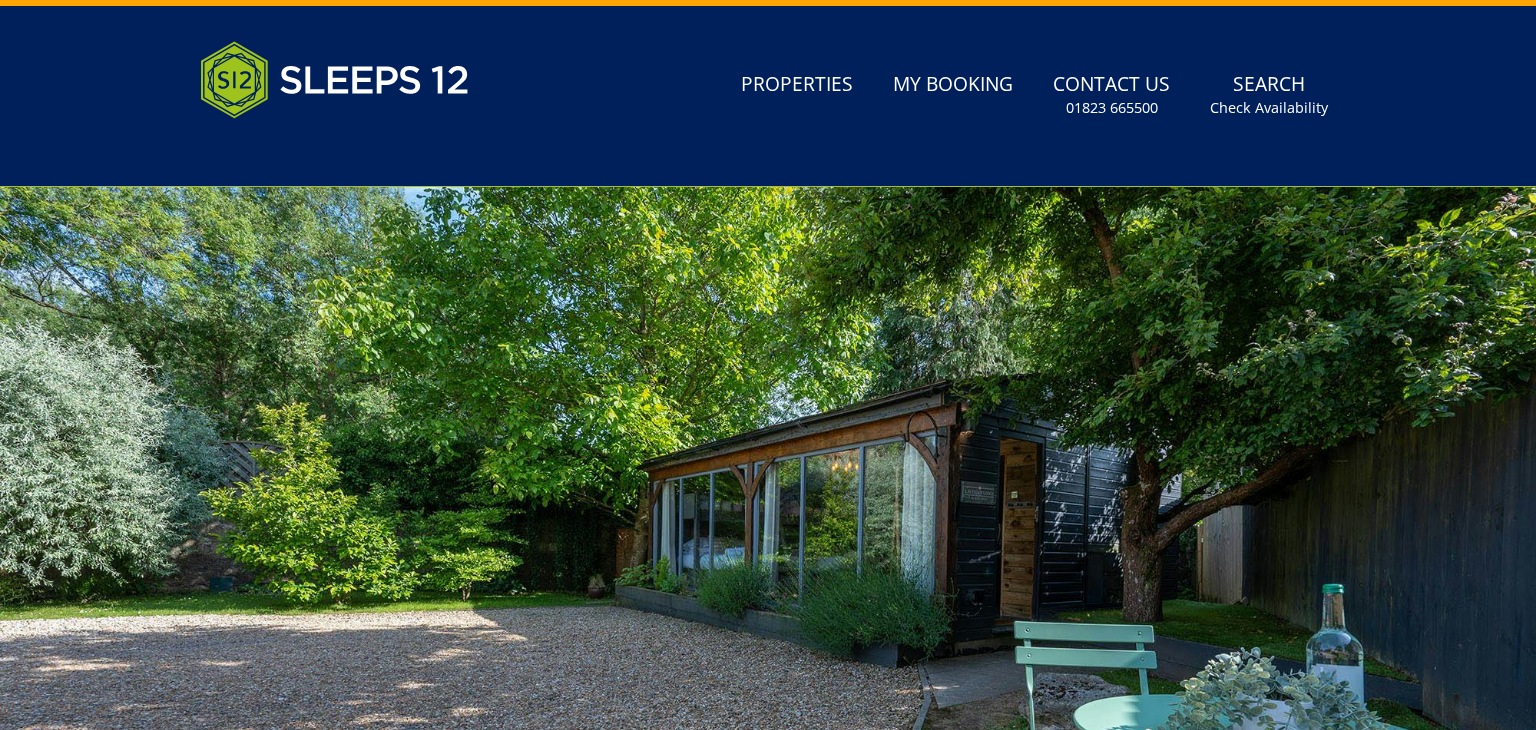 scroll, scrollTop: 40, scrollLeft: 0, axis: vertical 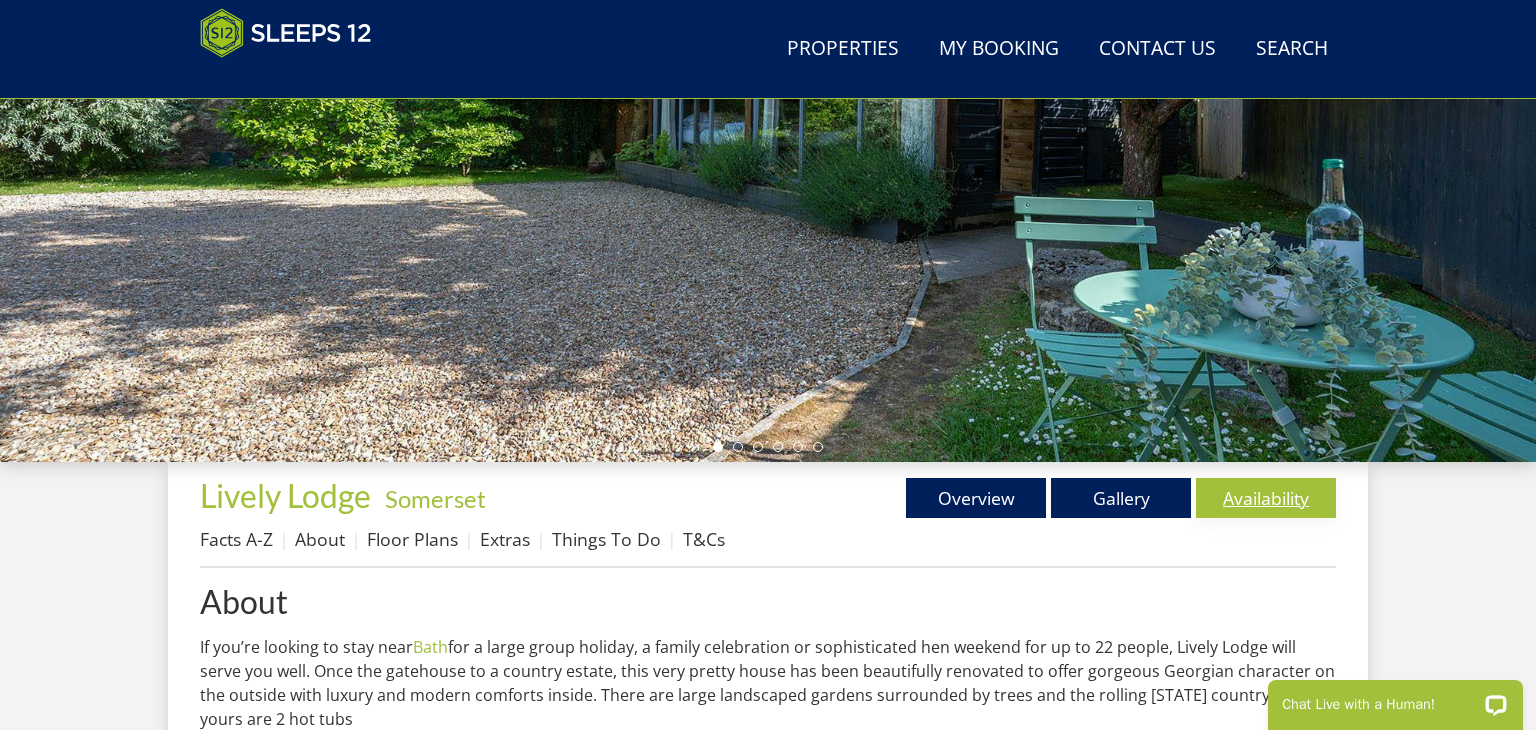 click on "Availability" at bounding box center [1266, 498] 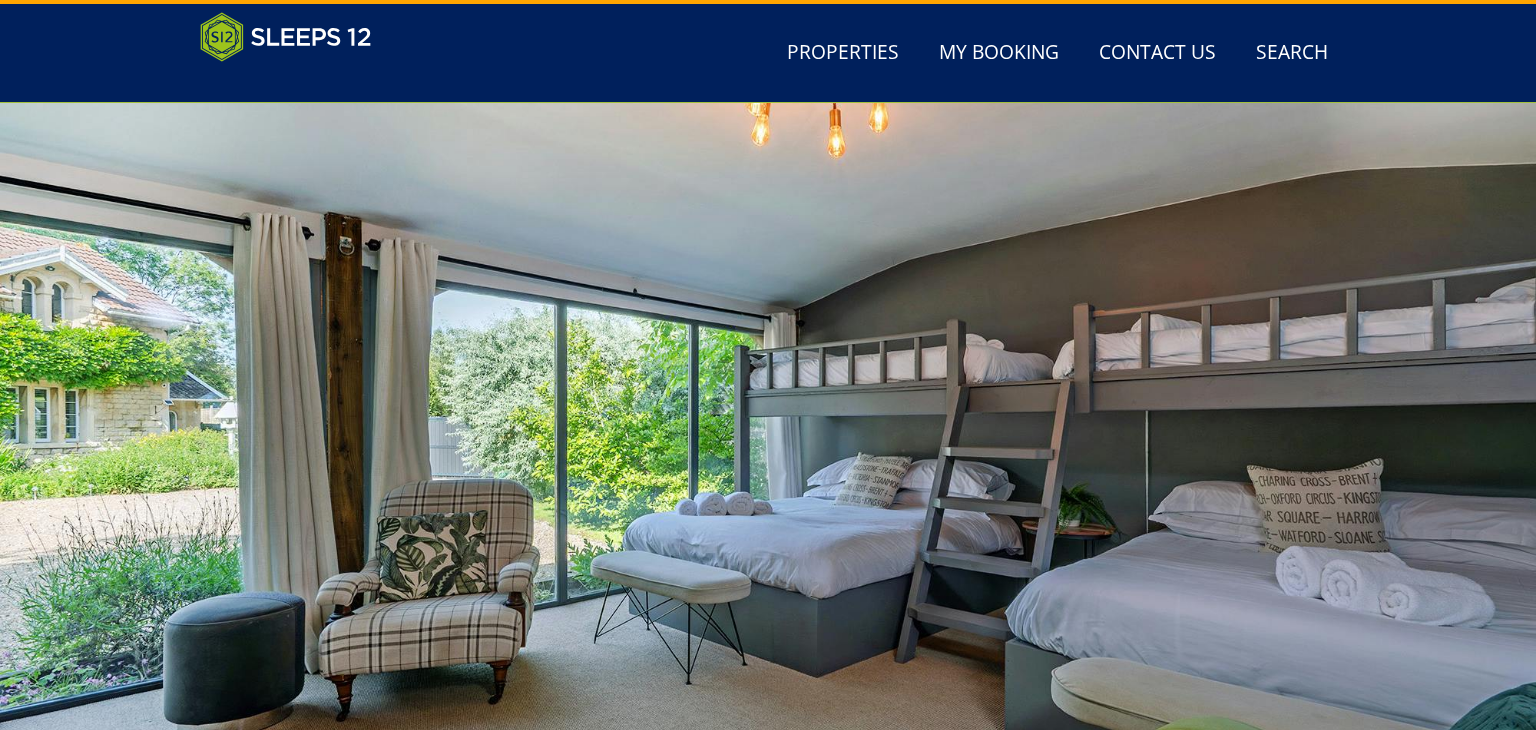 scroll, scrollTop: 414, scrollLeft: 0, axis: vertical 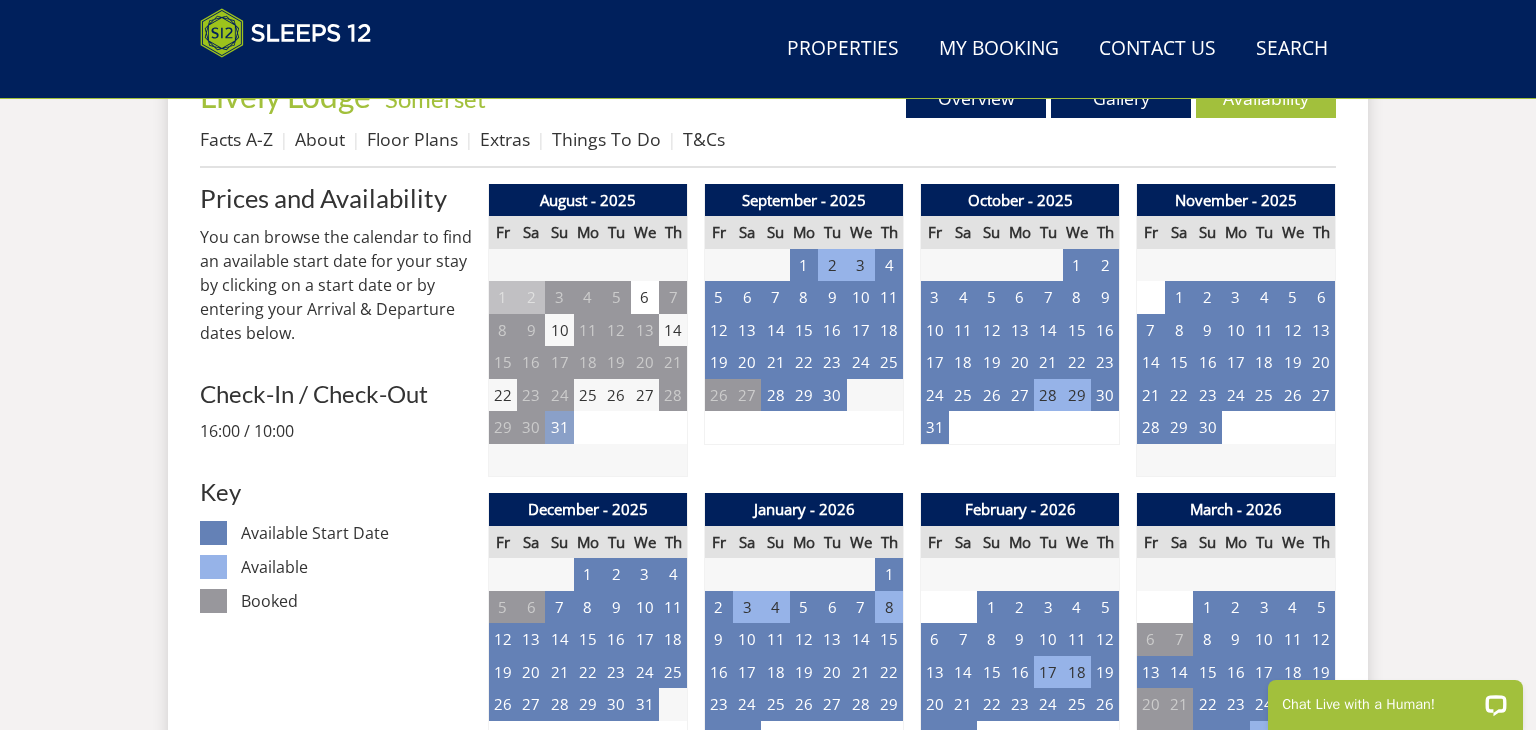 click on "31" at bounding box center (559, 427) 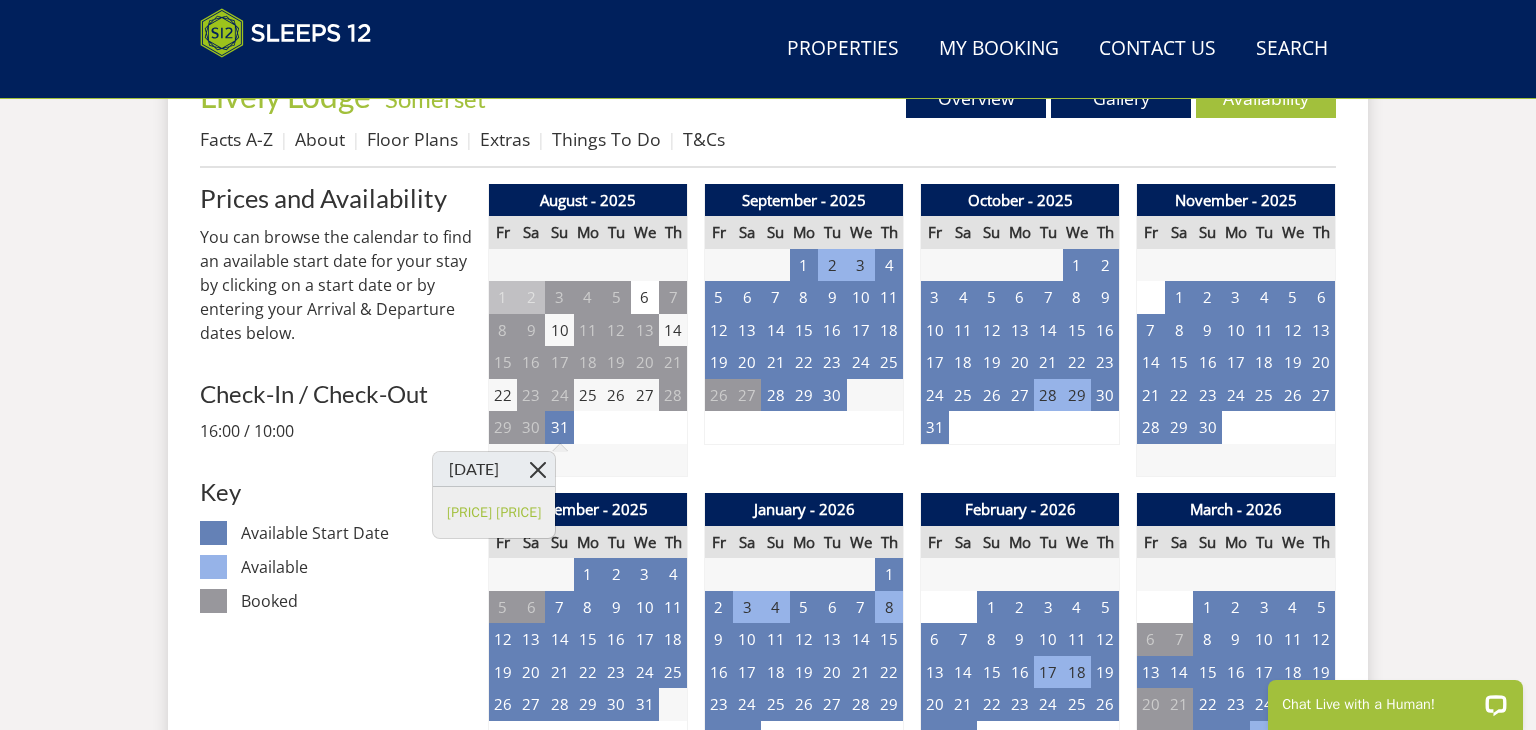 click at bounding box center (537, 469) 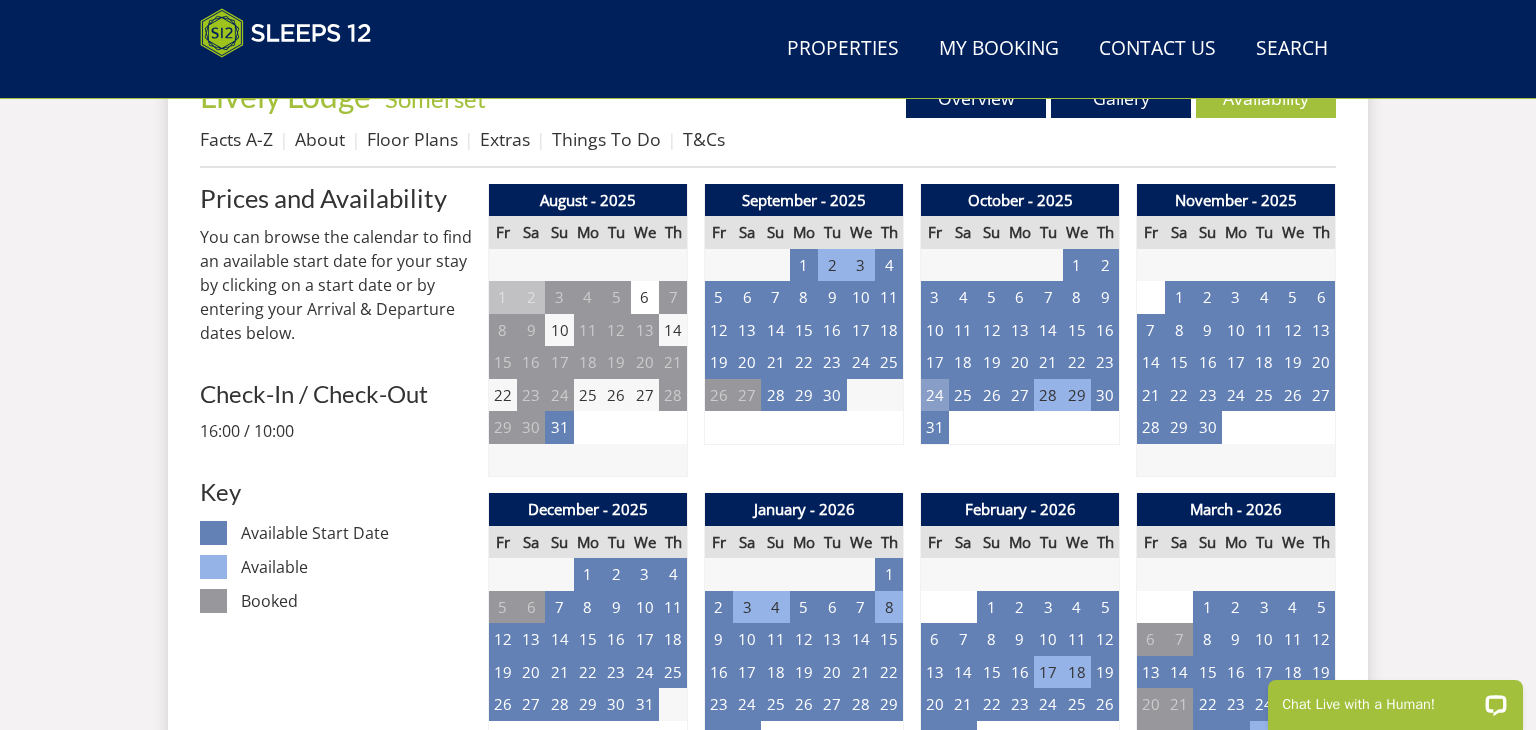 click on "24" at bounding box center [935, 395] 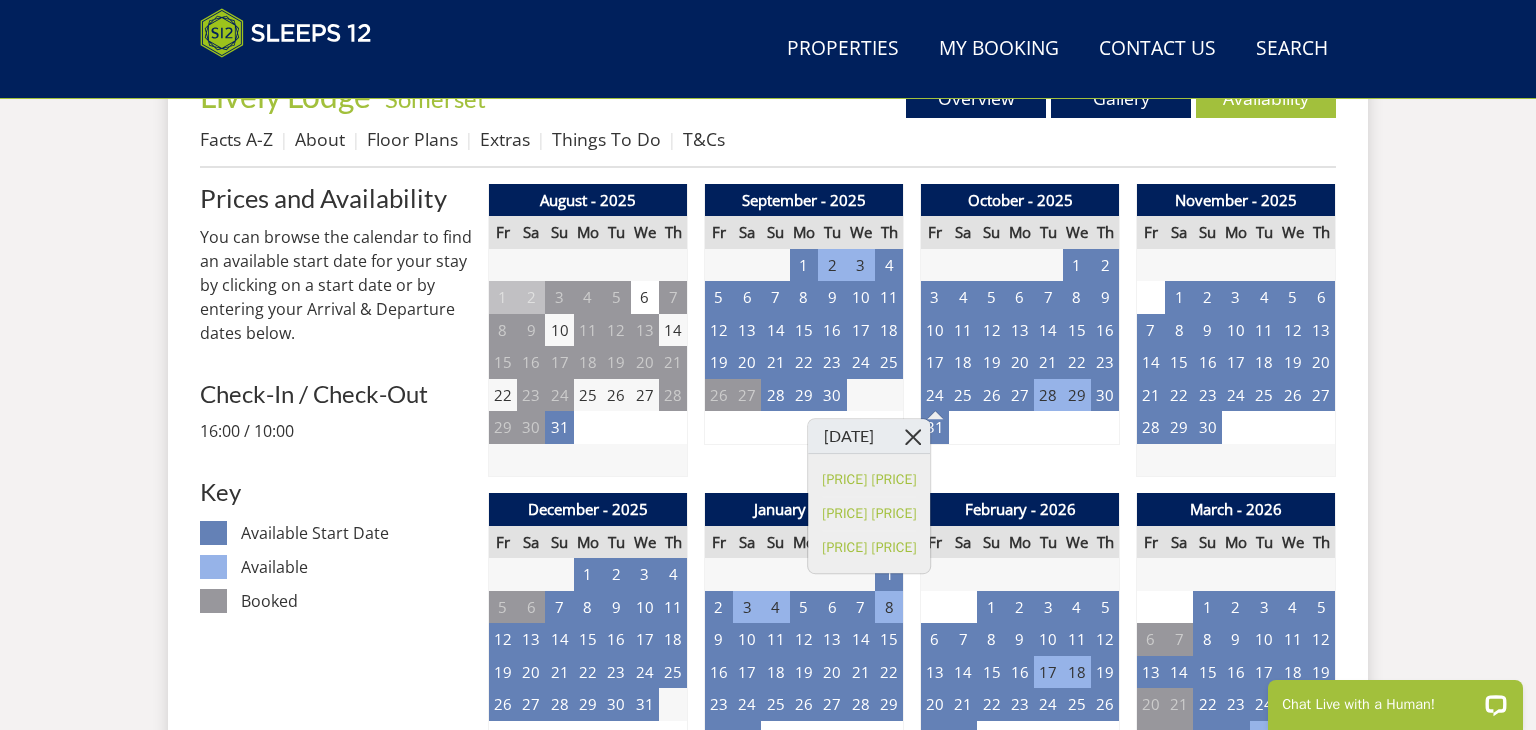 click at bounding box center [912, 436] 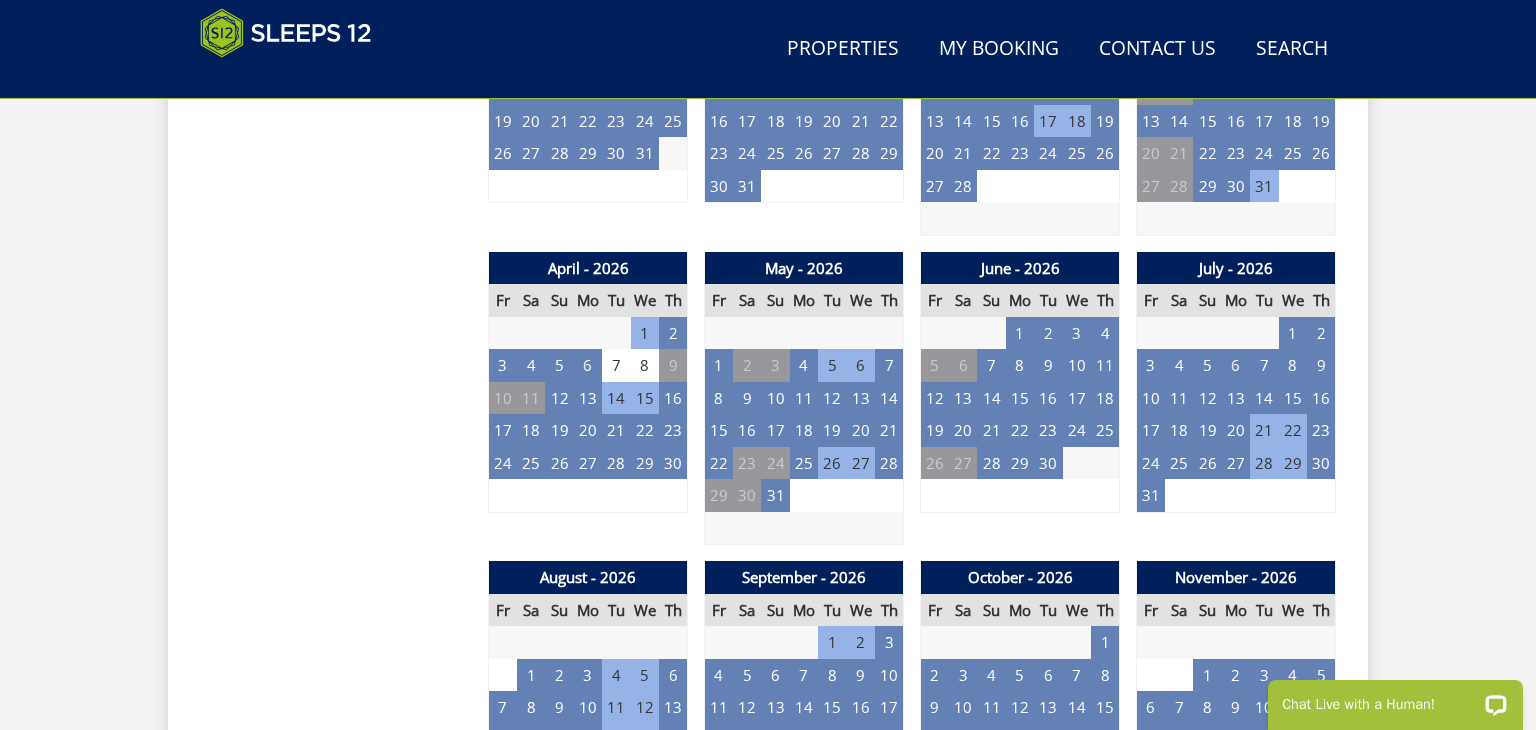scroll, scrollTop: 1341, scrollLeft: 0, axis: vertical 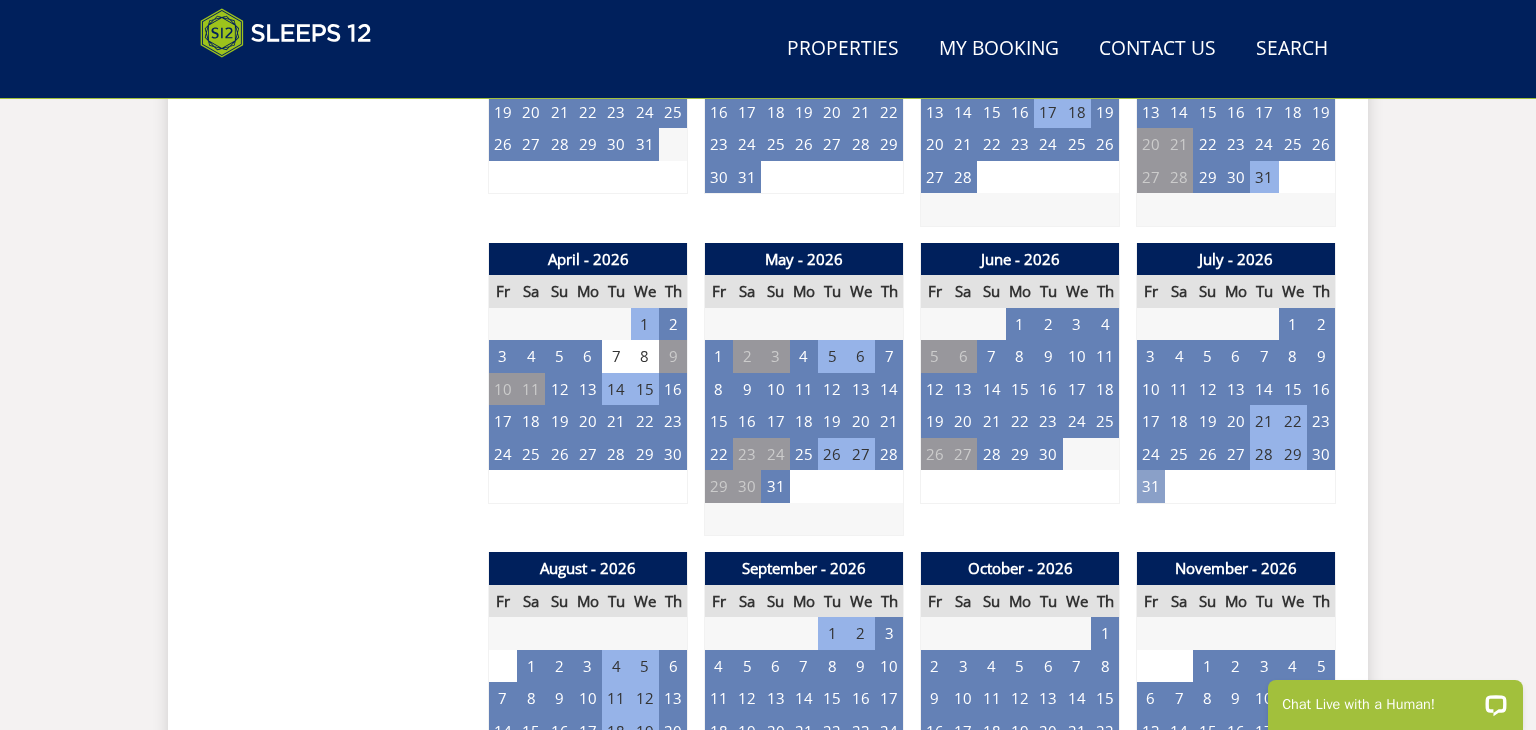 click on "31" at bounding box center (1151, 486) 